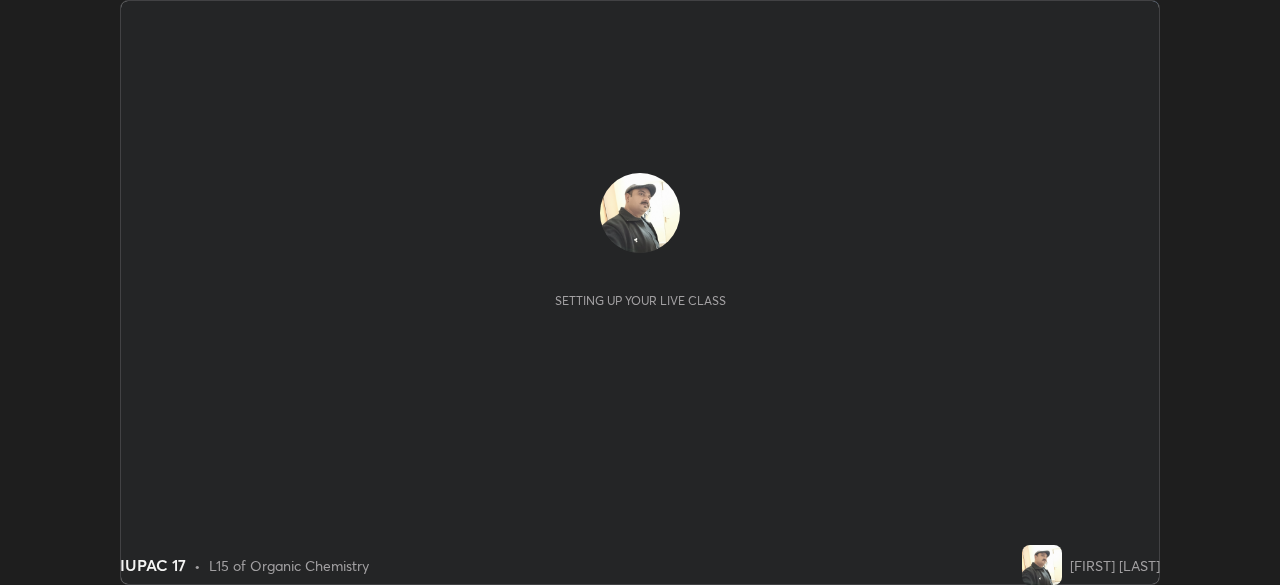 scroll, scrollTop: 0, scrollLeft: 0, axis: both 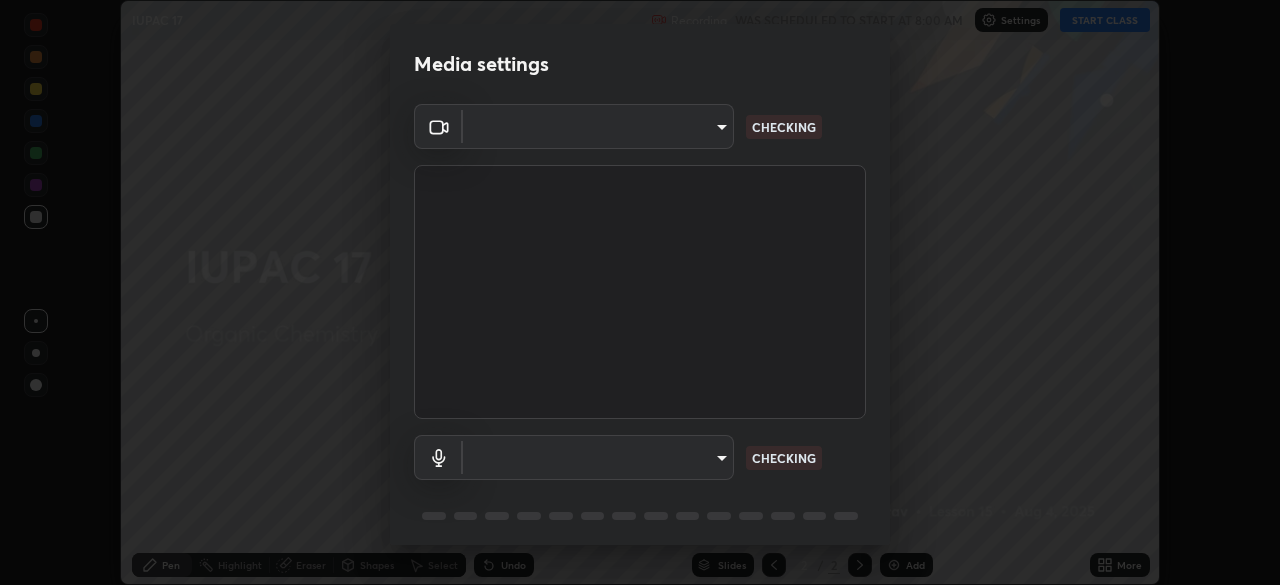 type on "[HASH]" 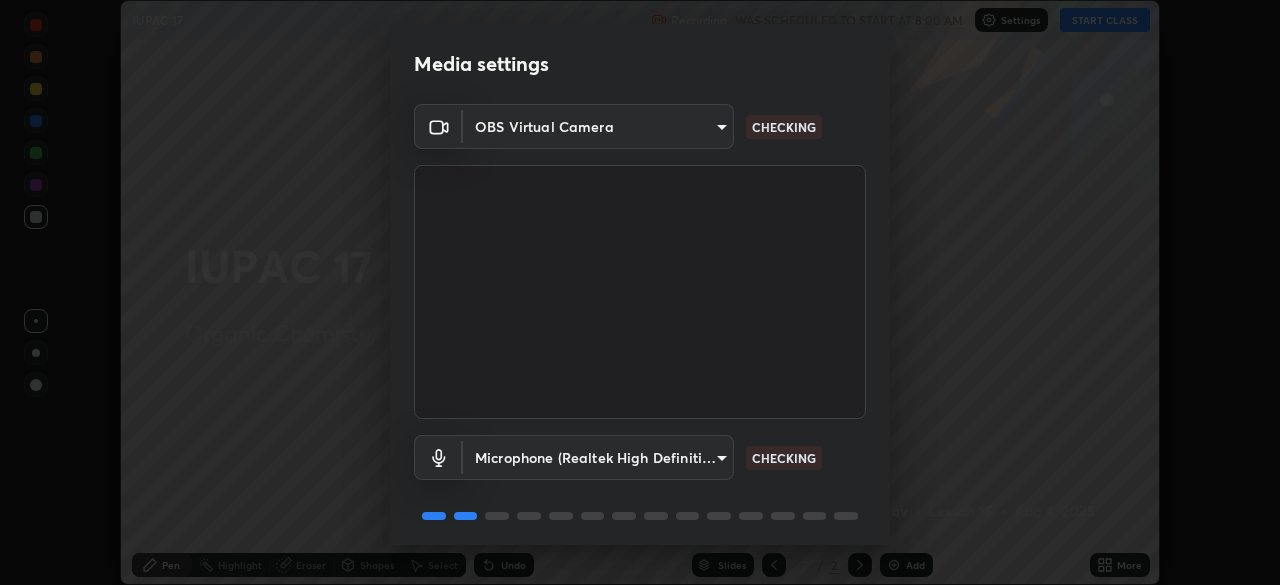 scroll, scrollTop: 71, scrollLeft: 0, axis: vertical 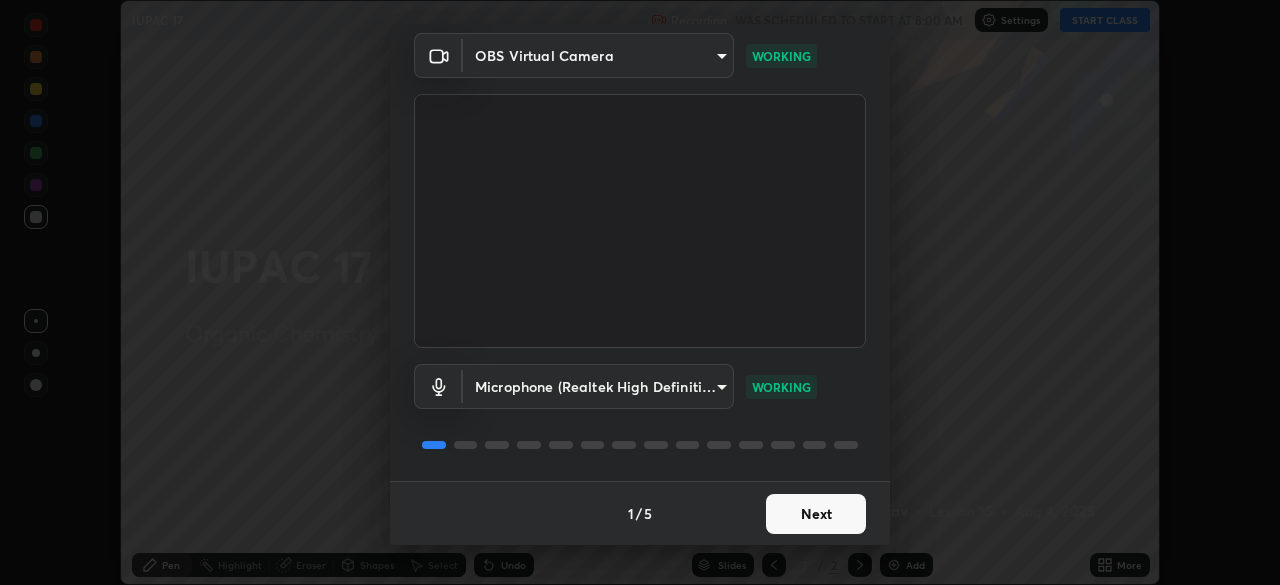 click on "Next" at bounding box center (816, 514) 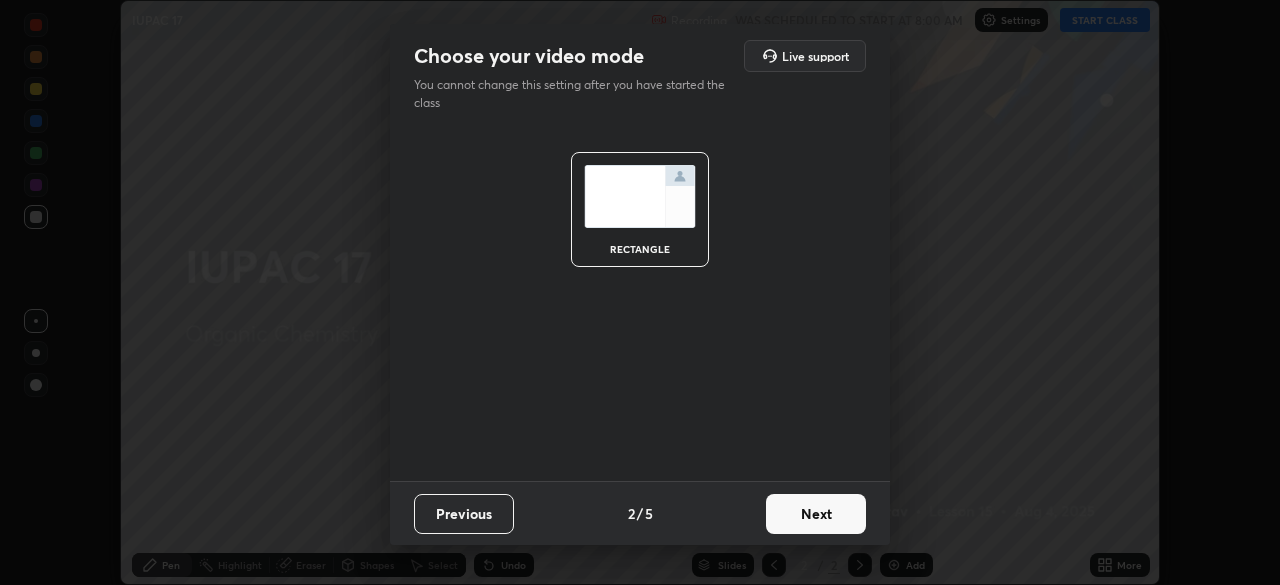 scroll, scrollTop: 0, scrollLeft: 0, axis: both 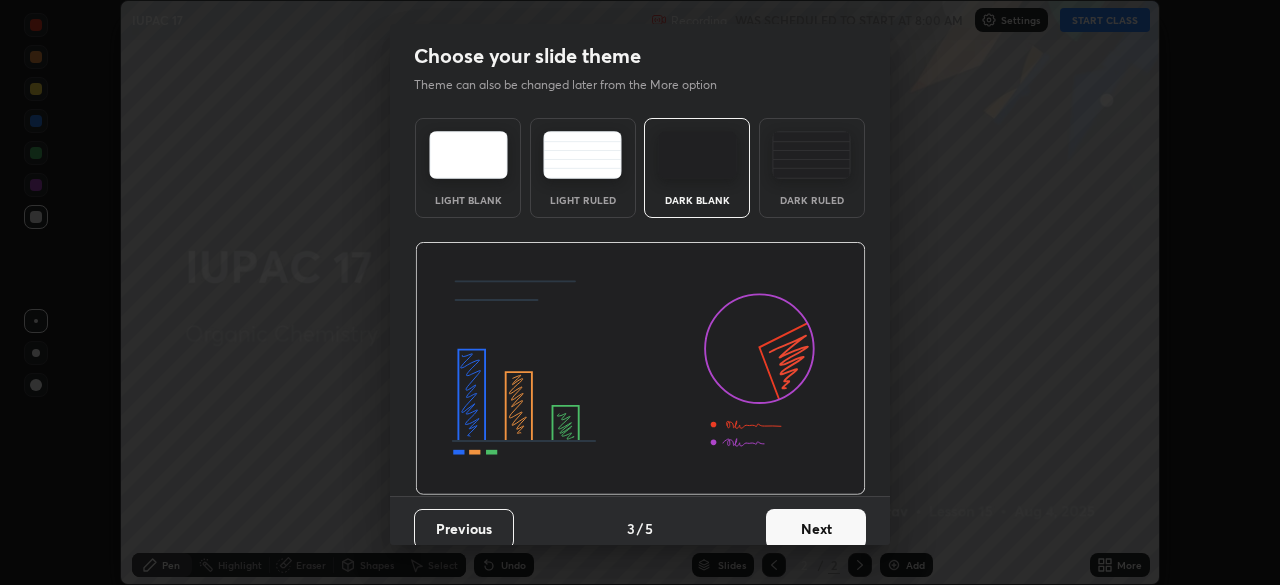 click on "Next" at bounding box center [816, 529] 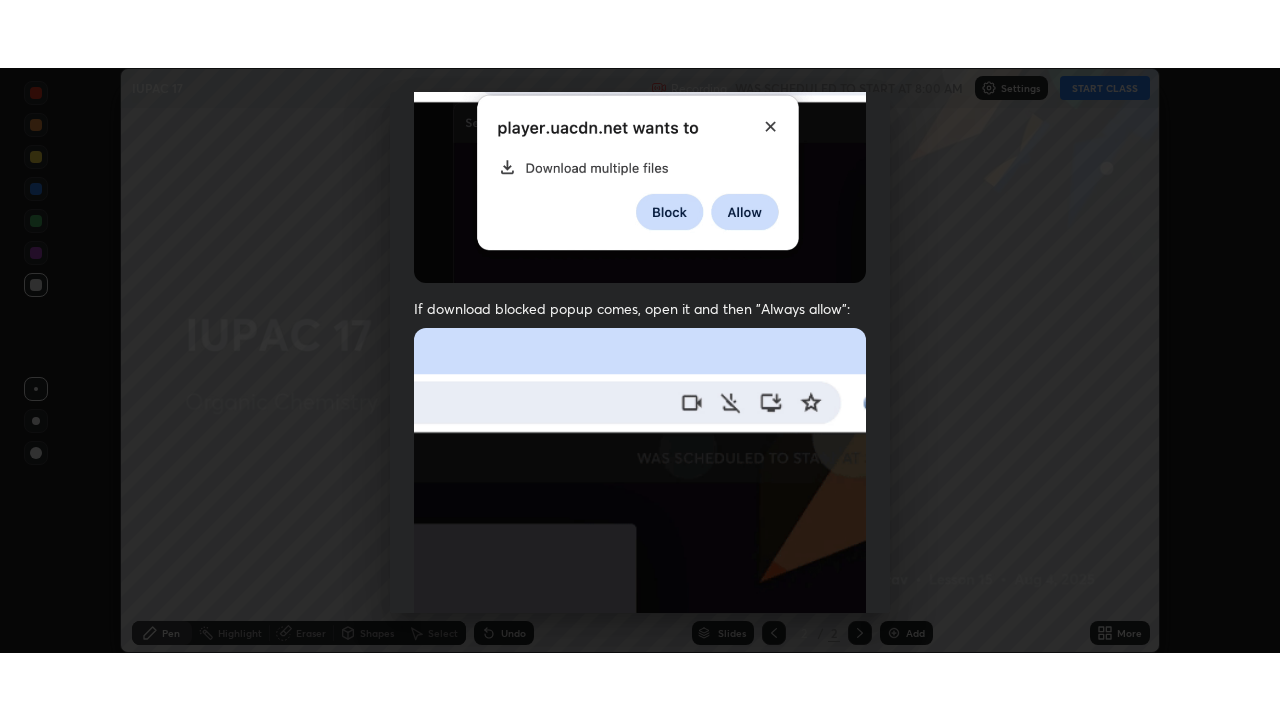 scroll, scrollTop: 479, scrollLeft: 0, axis: vertical 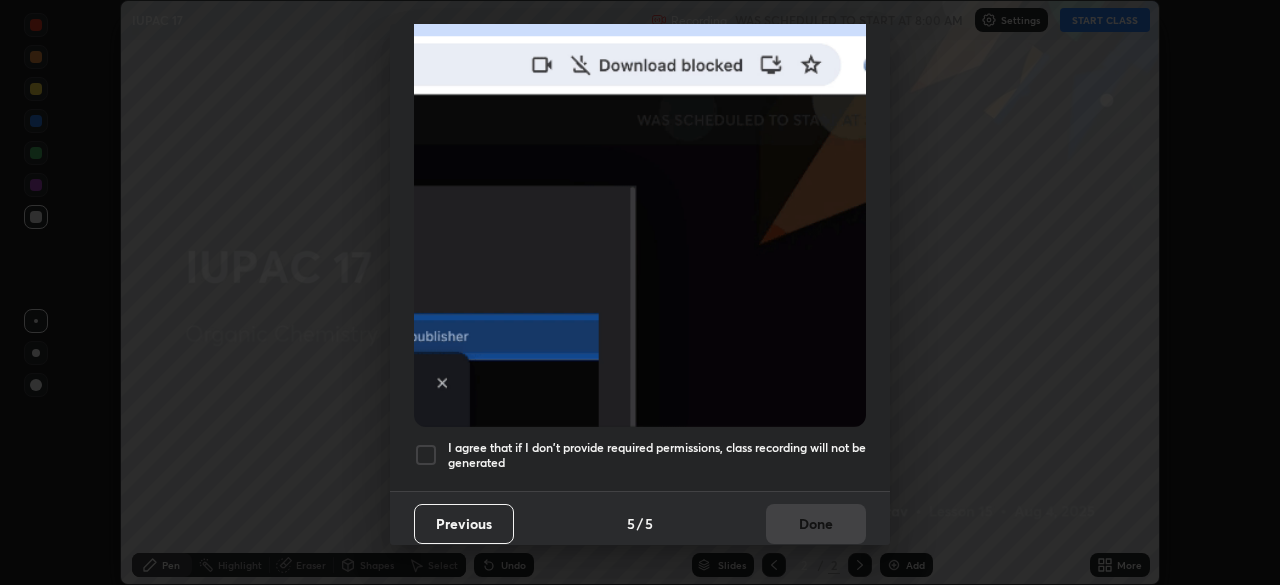 click on "I agree that if I don't provide required permissions, class recording will not be generated" at bounding box center (657, 455) 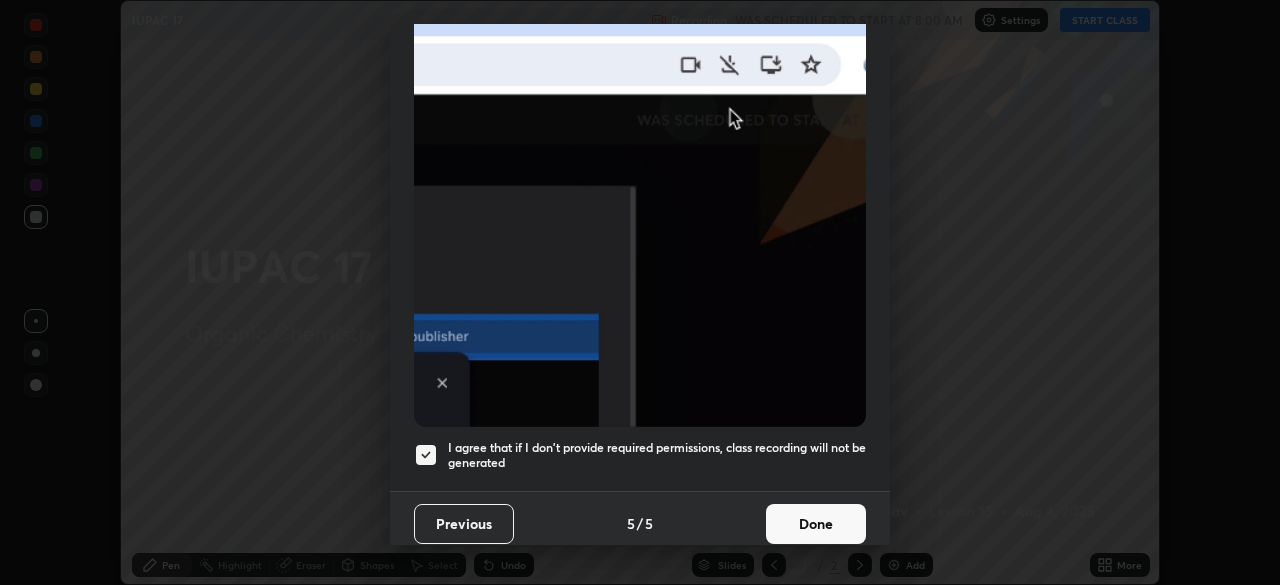 click on "Done" at bounding box center [816, 524] 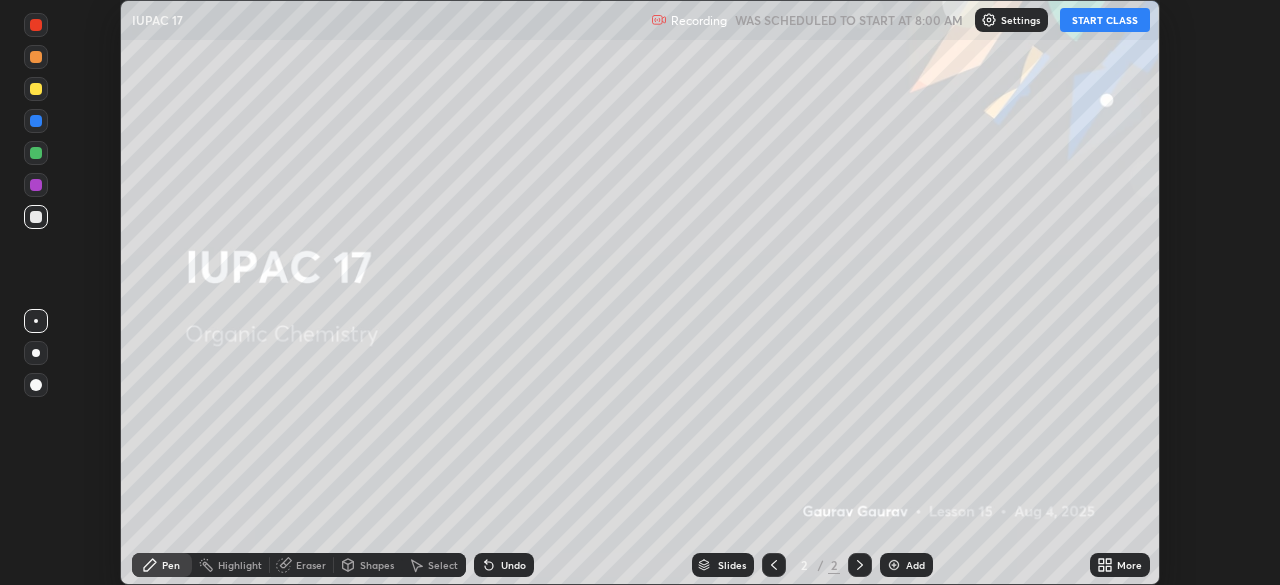 click on "START CLASS" at bounding box center (1105, 20) 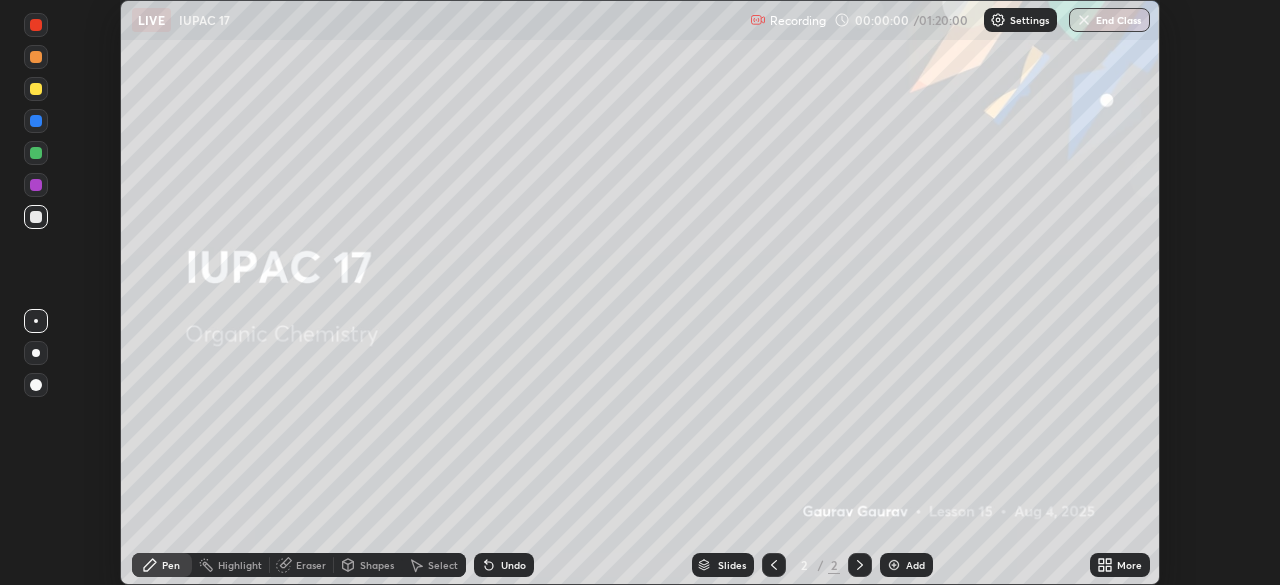 click on "Add" at bounding box center [906, 565] 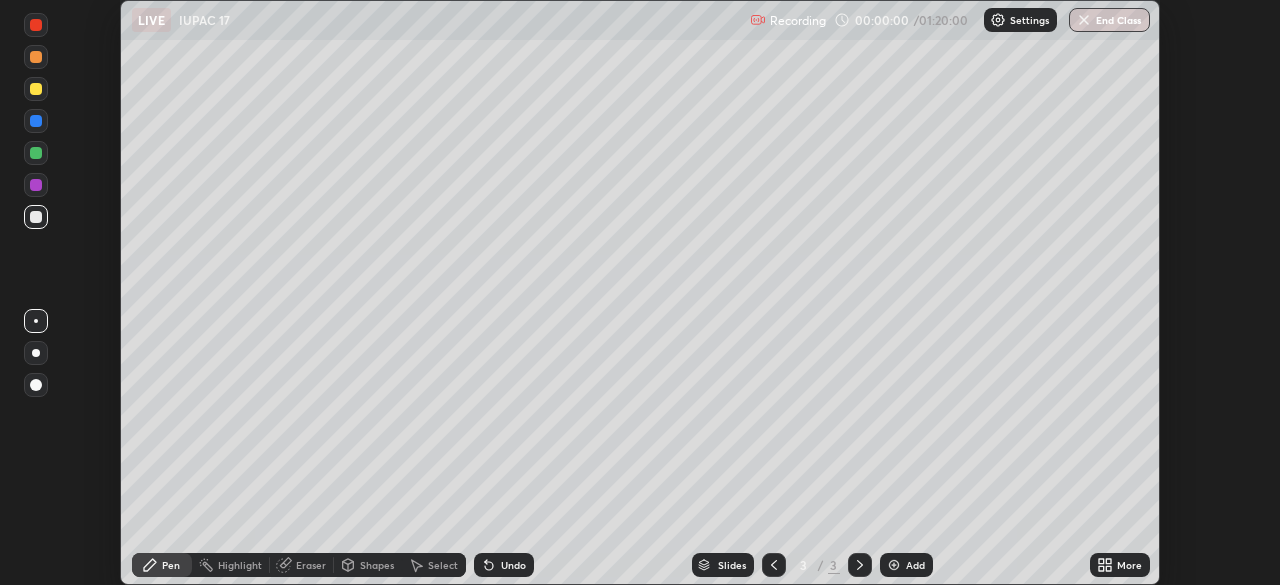 click 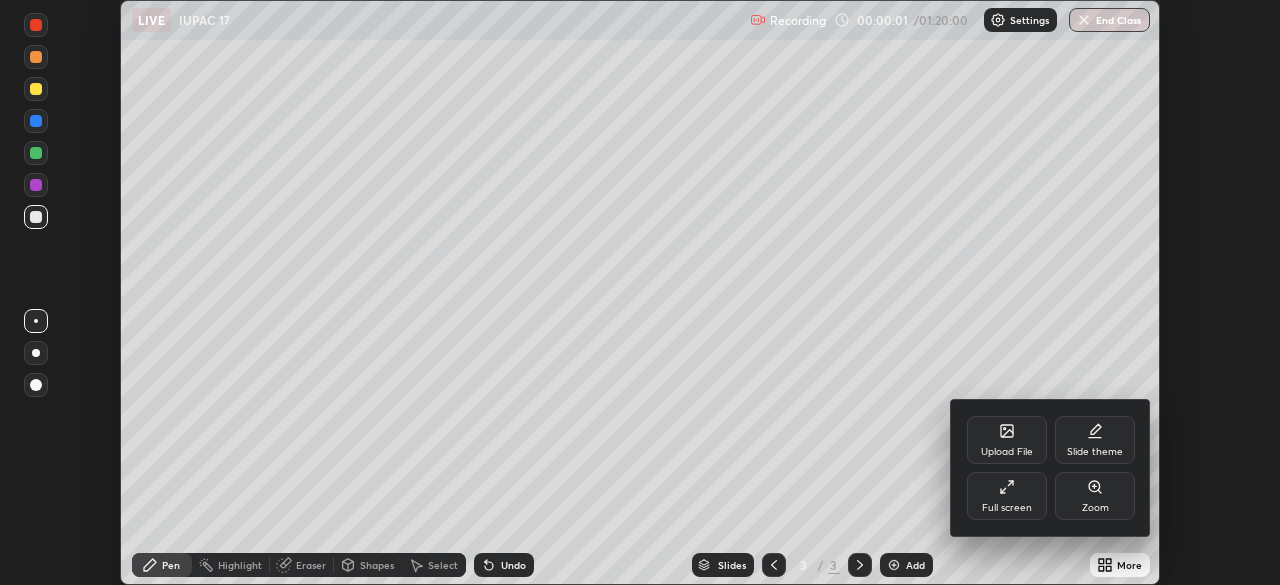 click on "Full screen" at bounding box center [1007, 496] 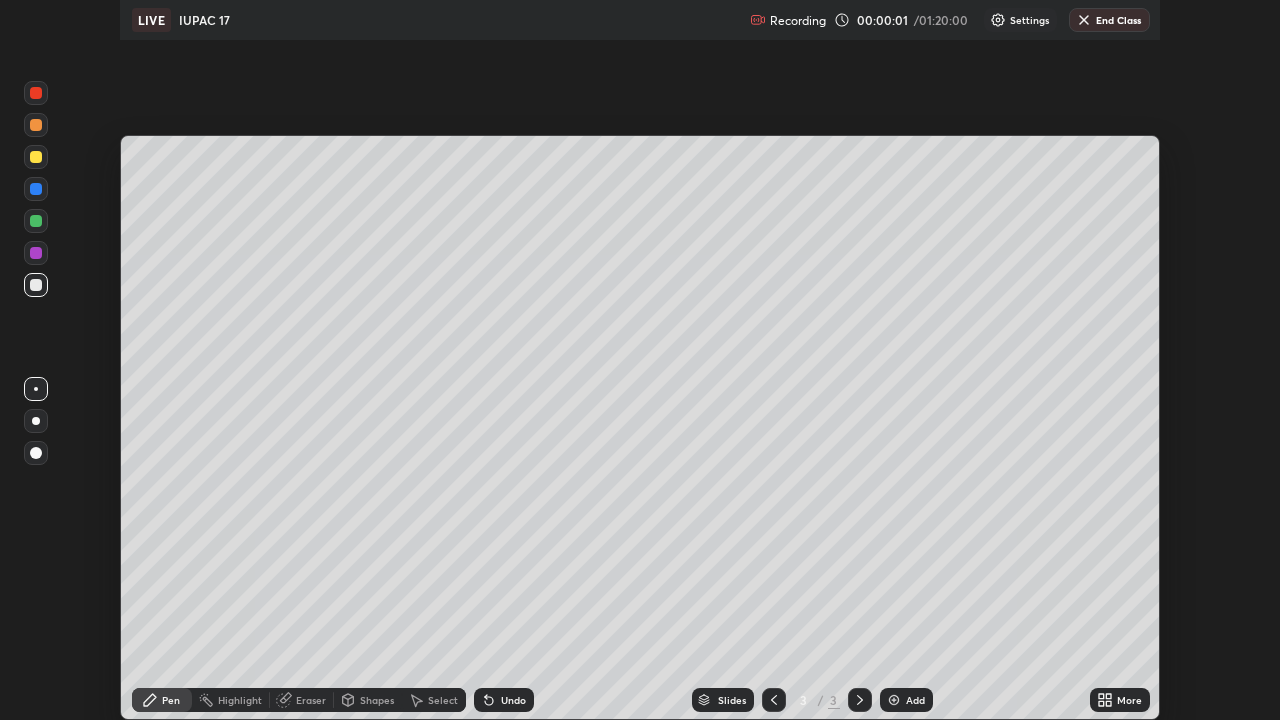 scroll, scrollTop: 99280, scrollLeft: 98720, axis: both 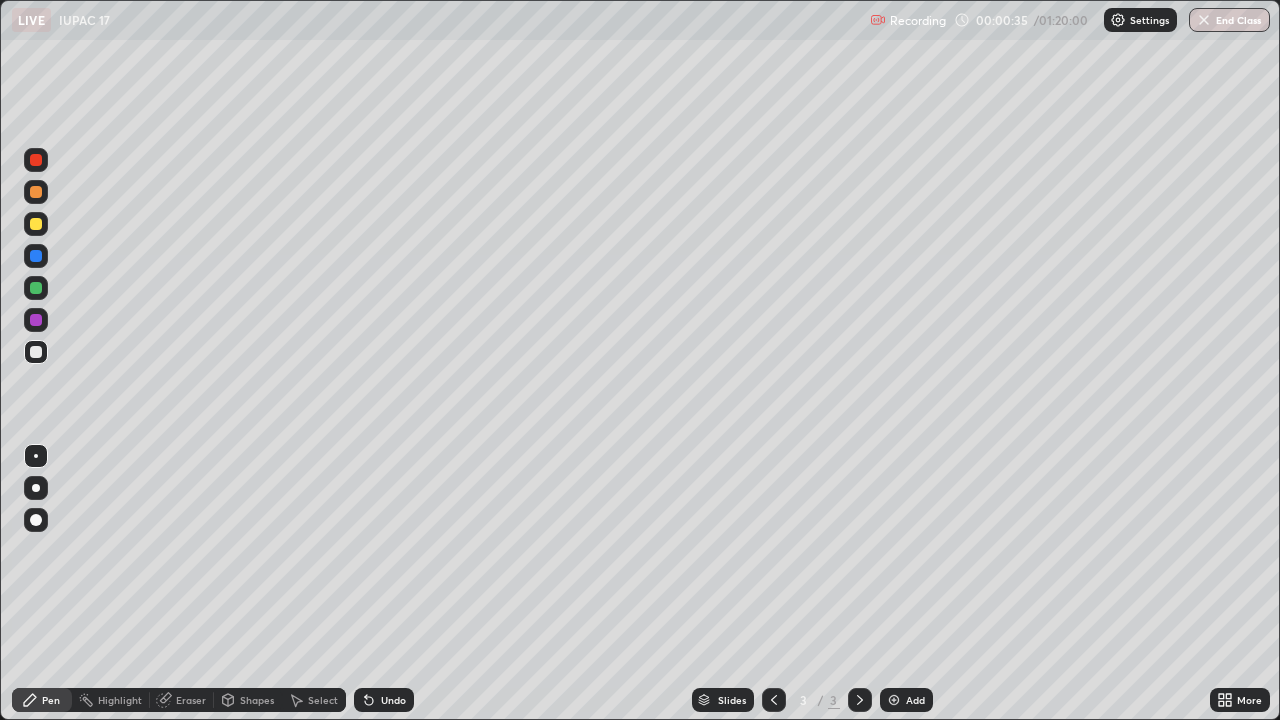 click at bounding box center [36, 224] 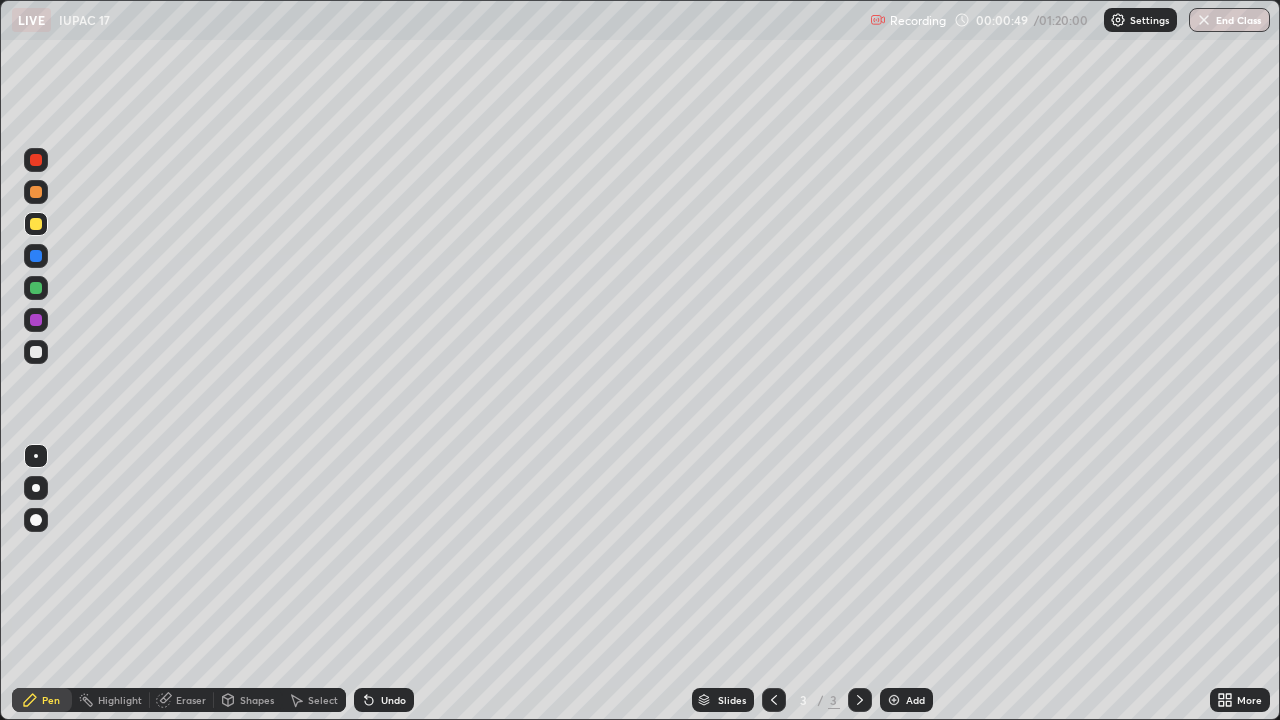 click at bounding box center (36, 352) 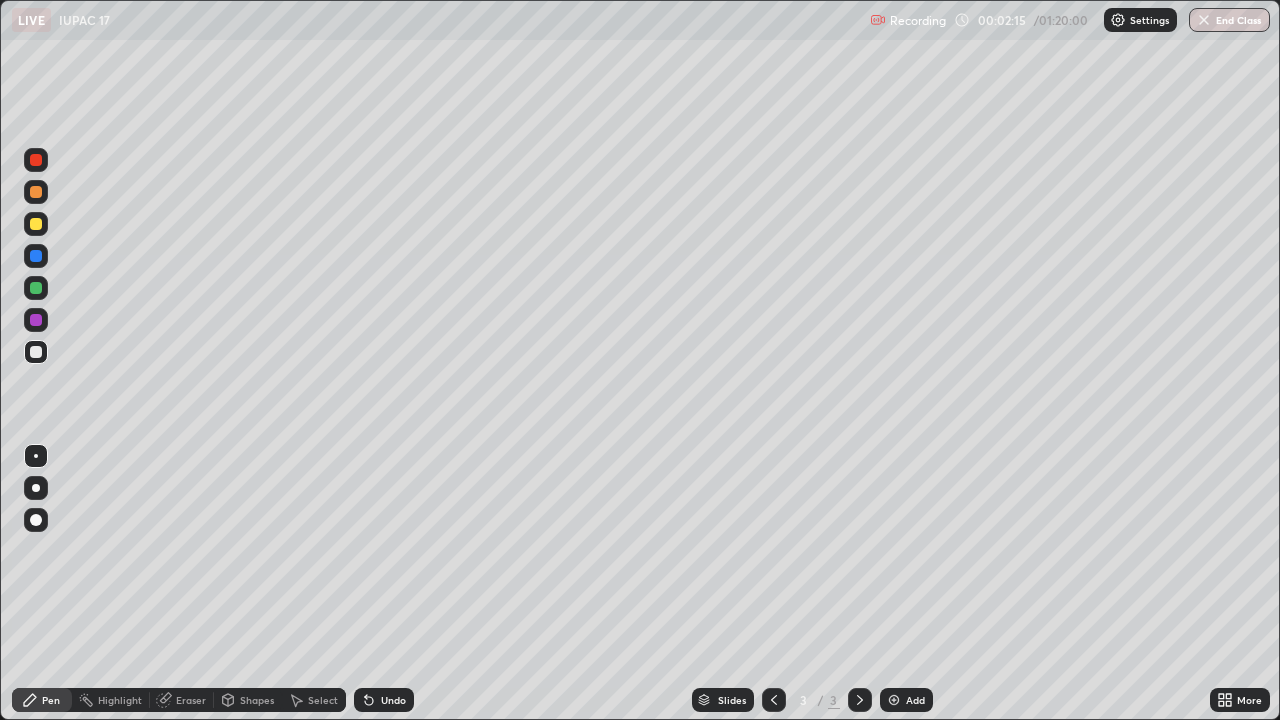 click at bounding box center (894, 700) 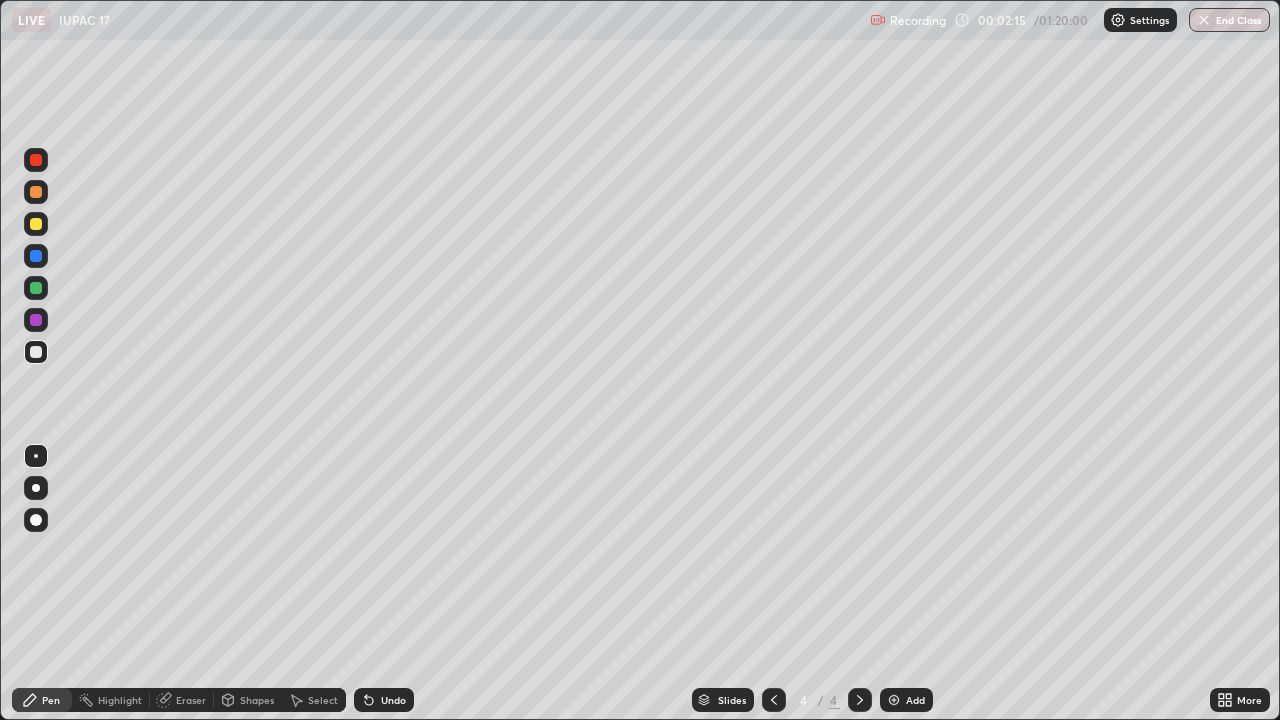 click at bounding box center [894, 700] 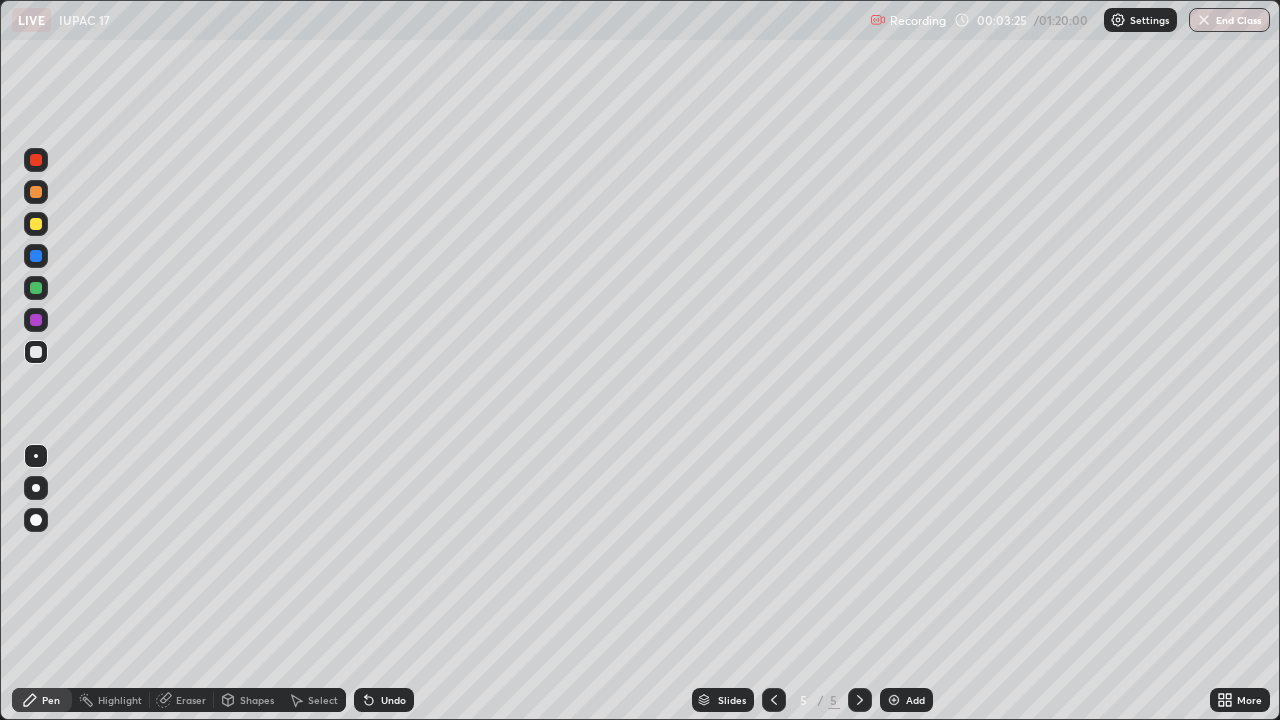 click at bounding box center [36, 224] 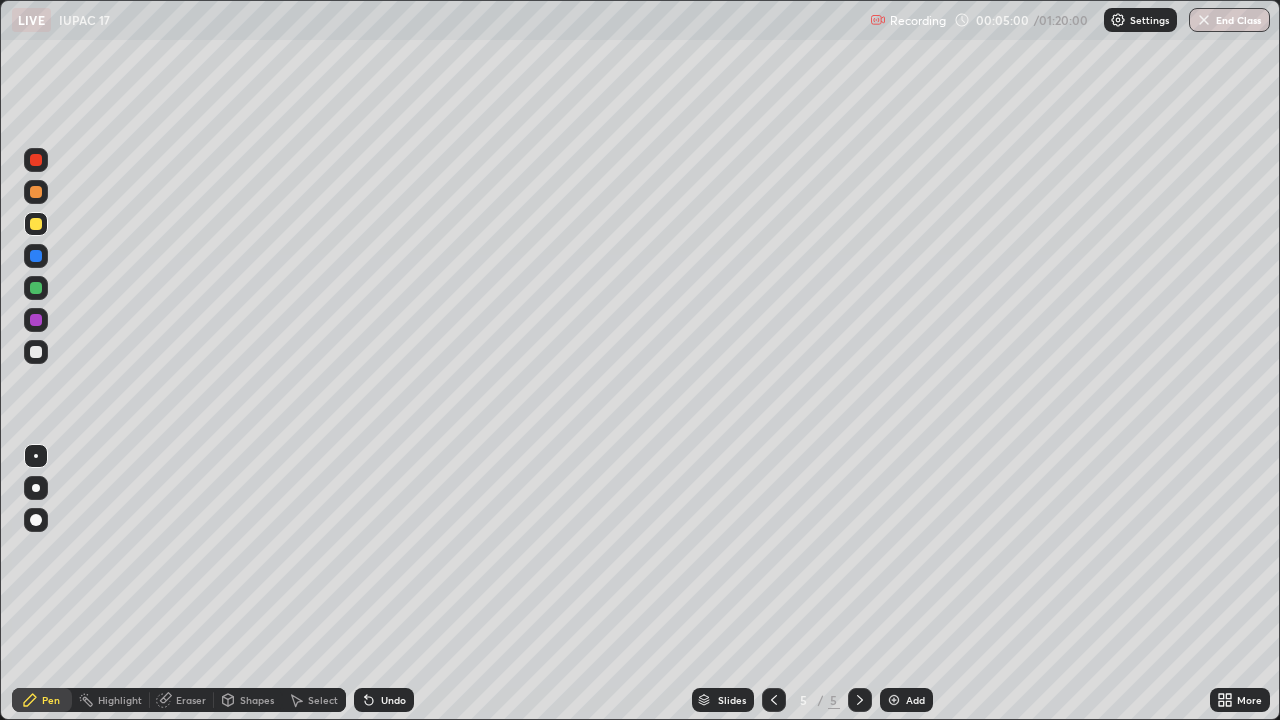 click on "Add" at bounding box center (915, 700) 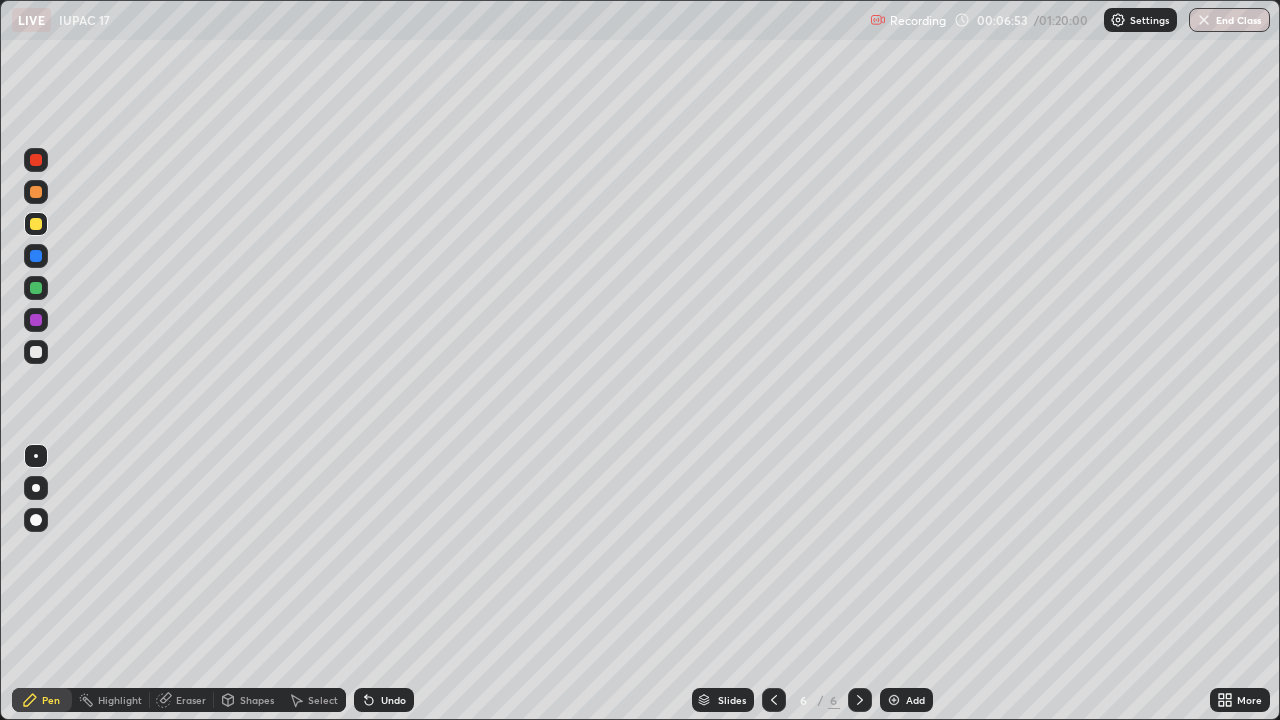 click on "Add" at bounding box center [915, 700] 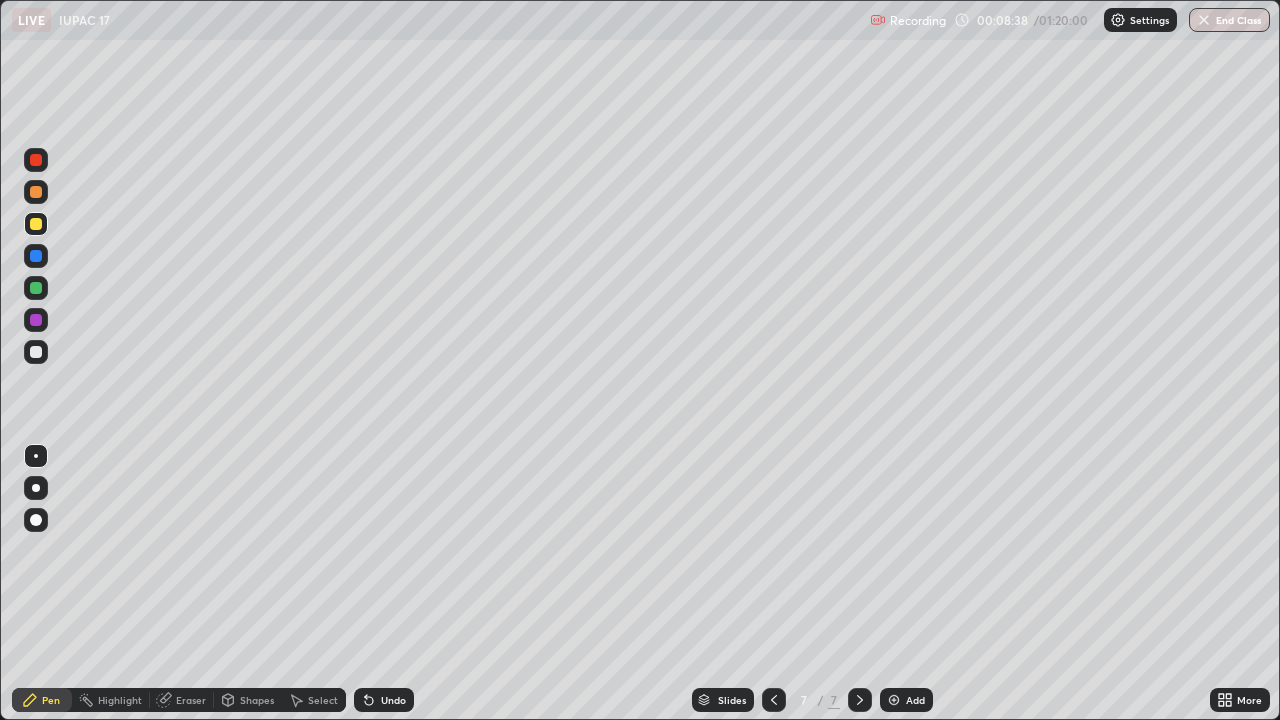 click at bounding box center (36, 352) 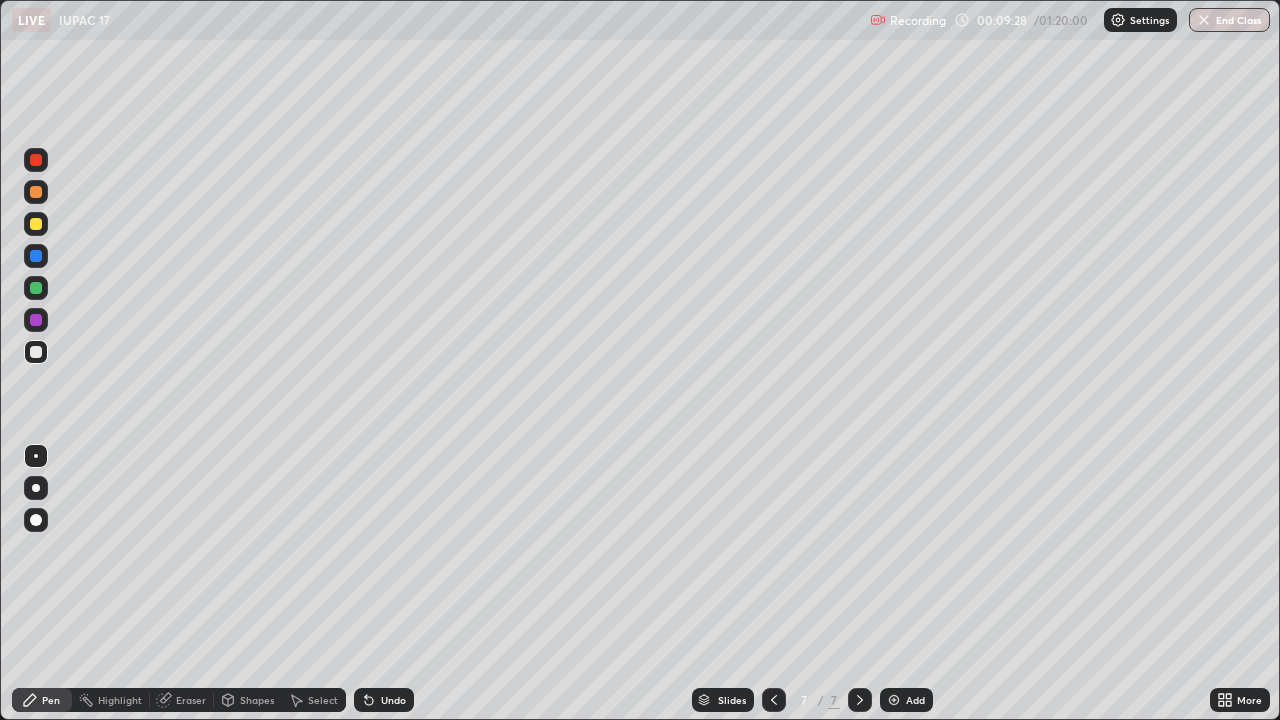 click on "Add" at bounding box center (915, 700) 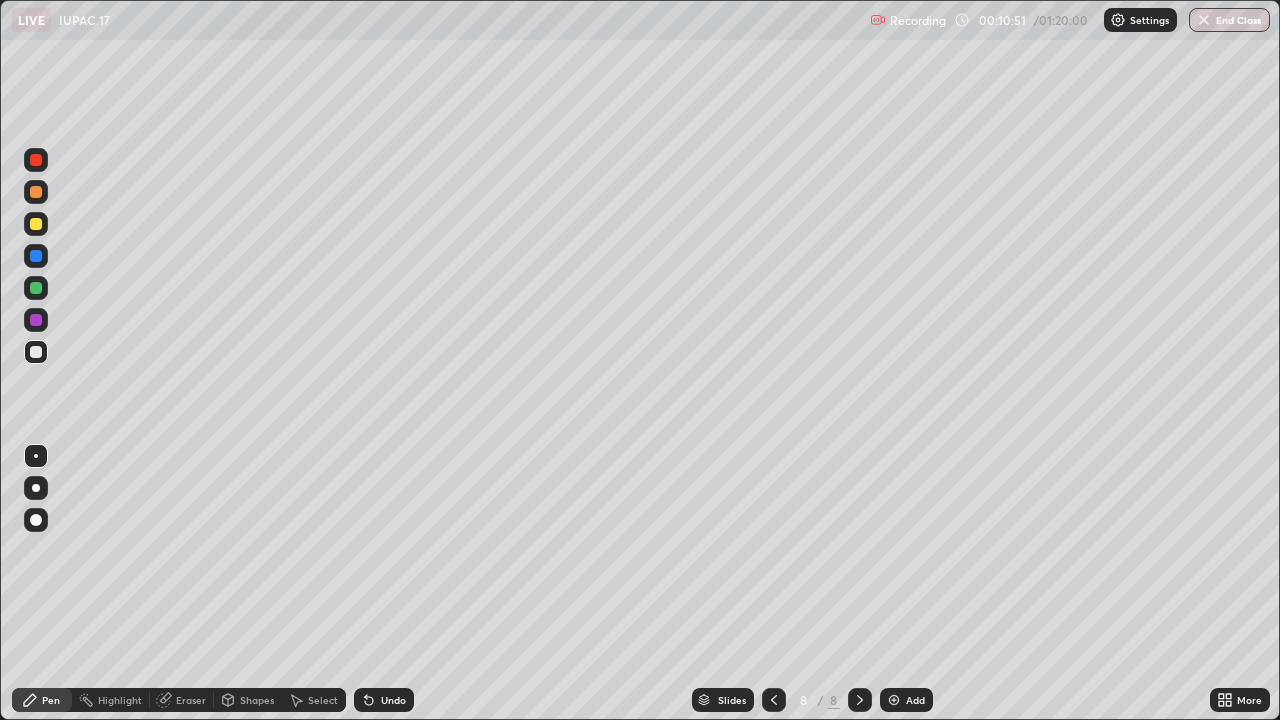 click at bounding box center (36, 224) 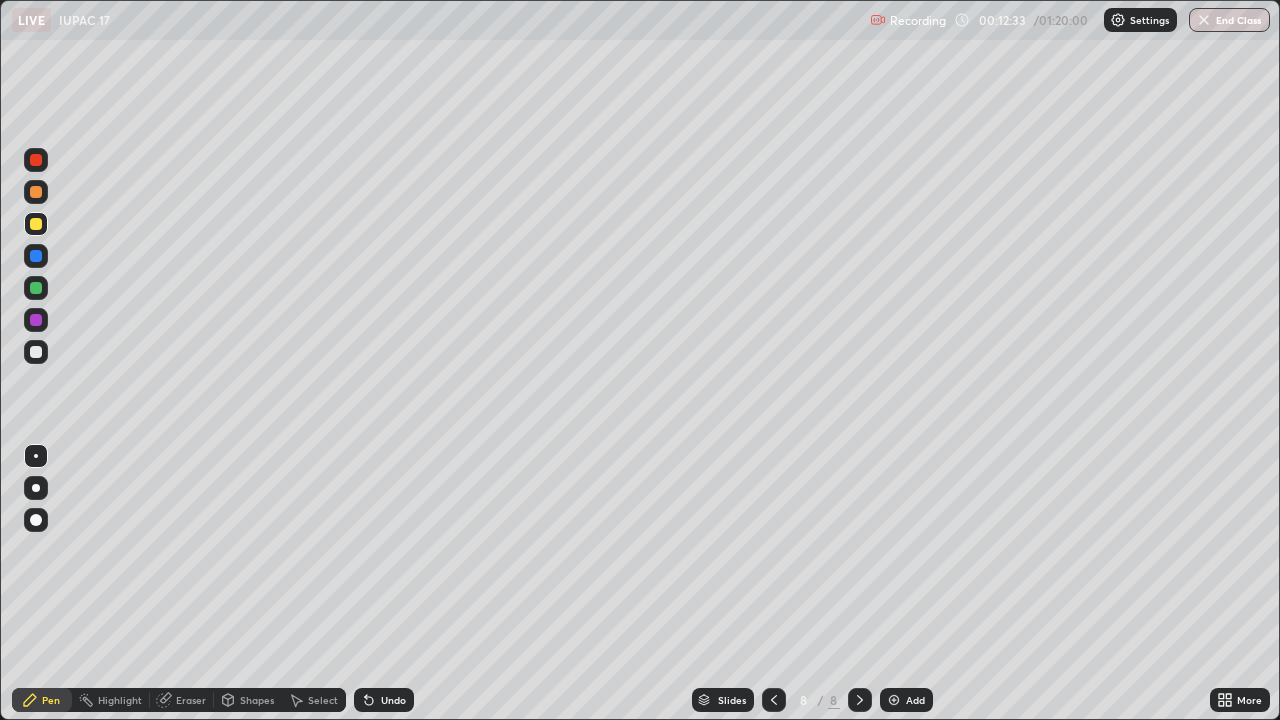 click at bounding box center (36, 352) 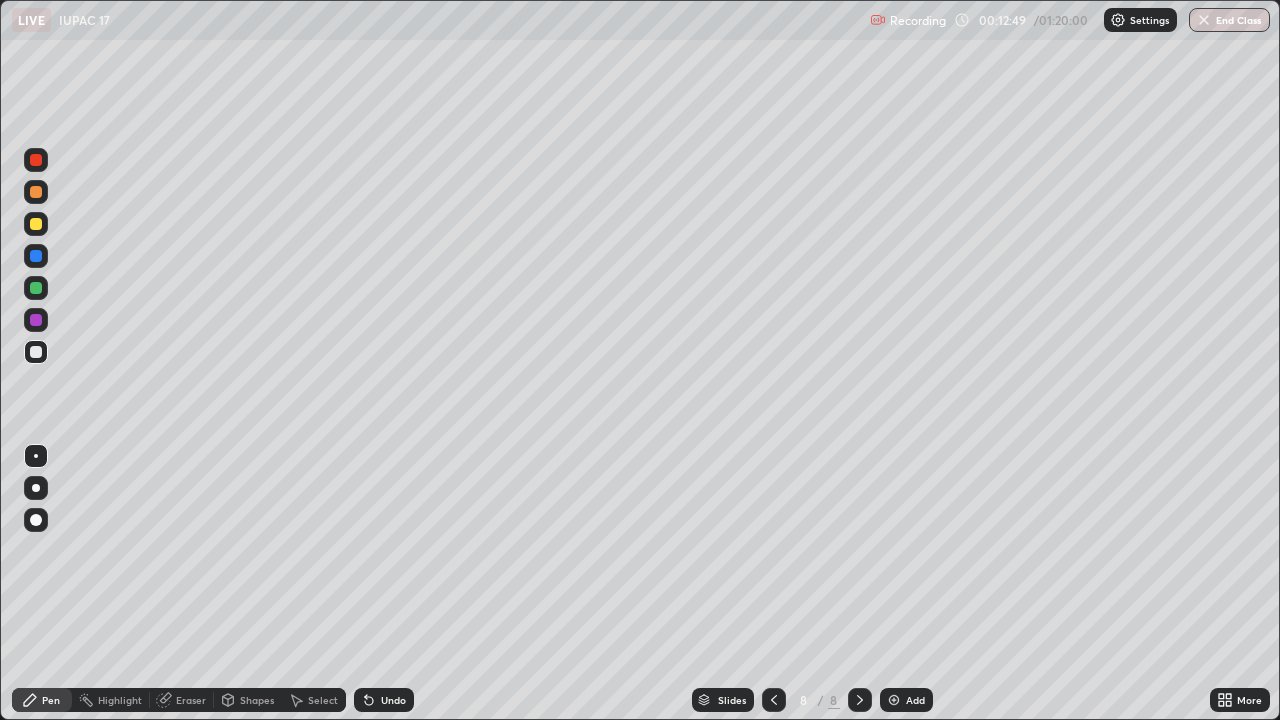 click on "Add" at bounding box center (906, 700) 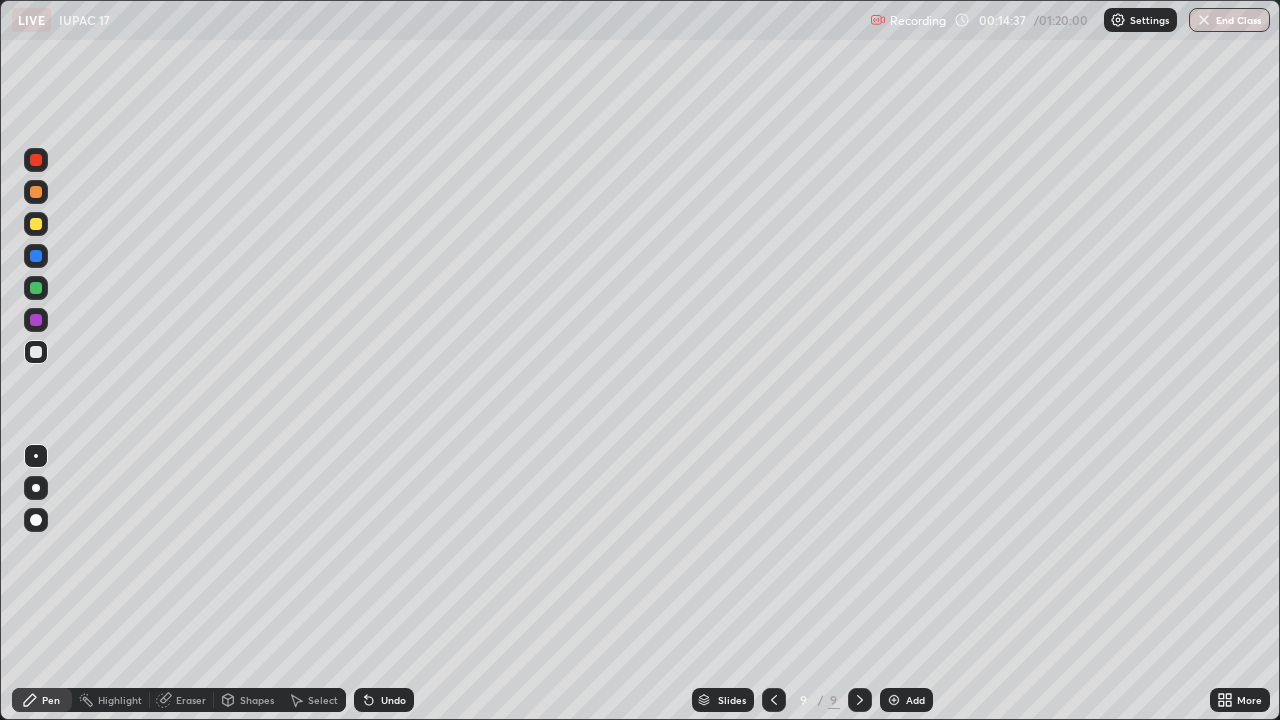 click 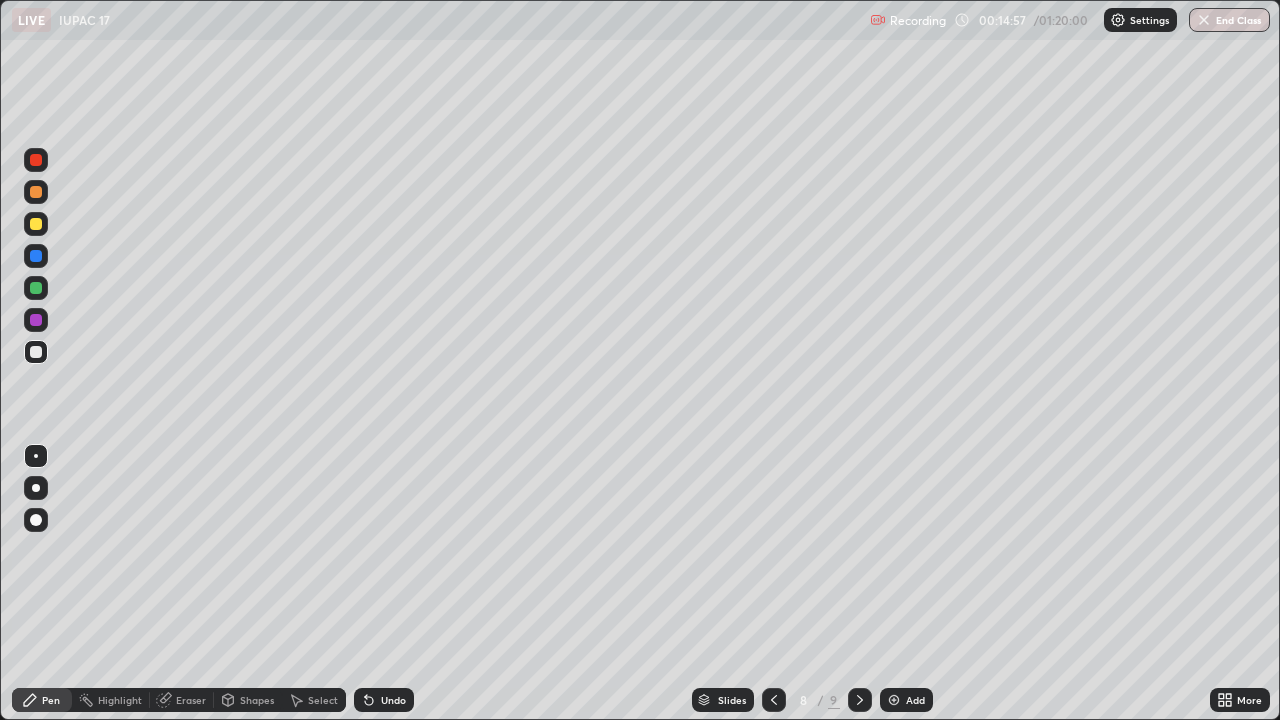 click 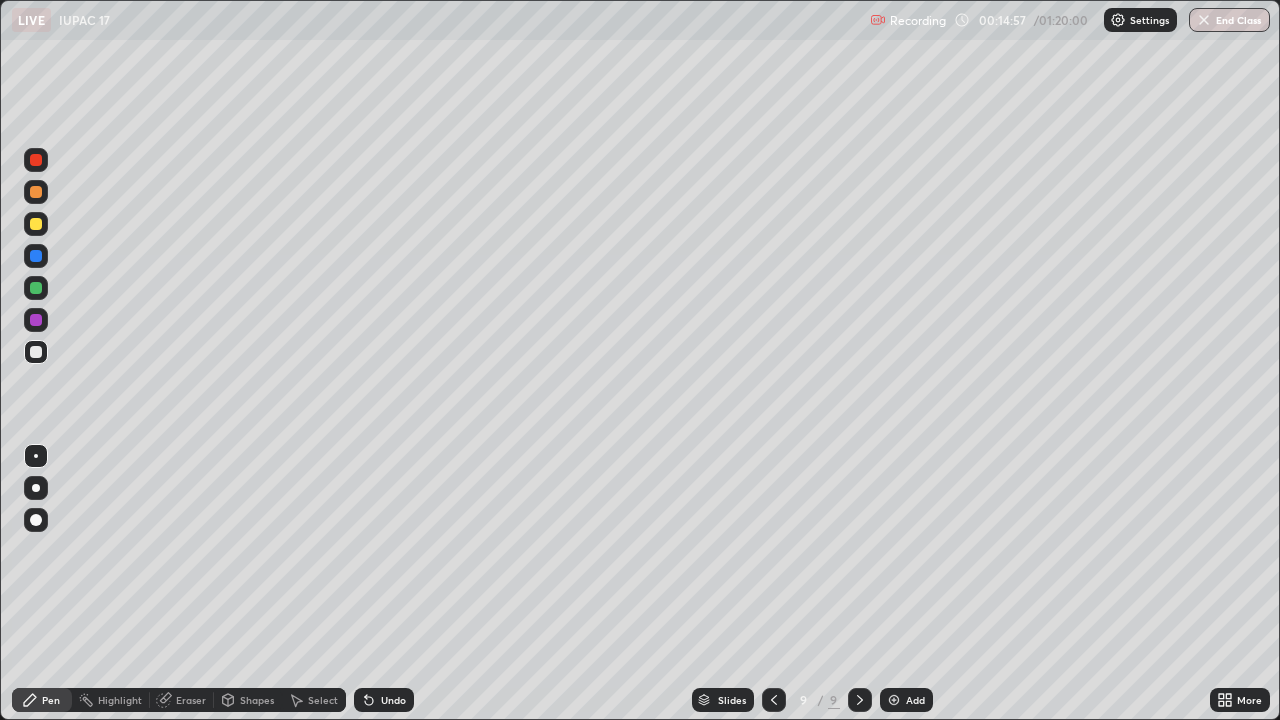 click on "Add" at bounding box center [906, 700] 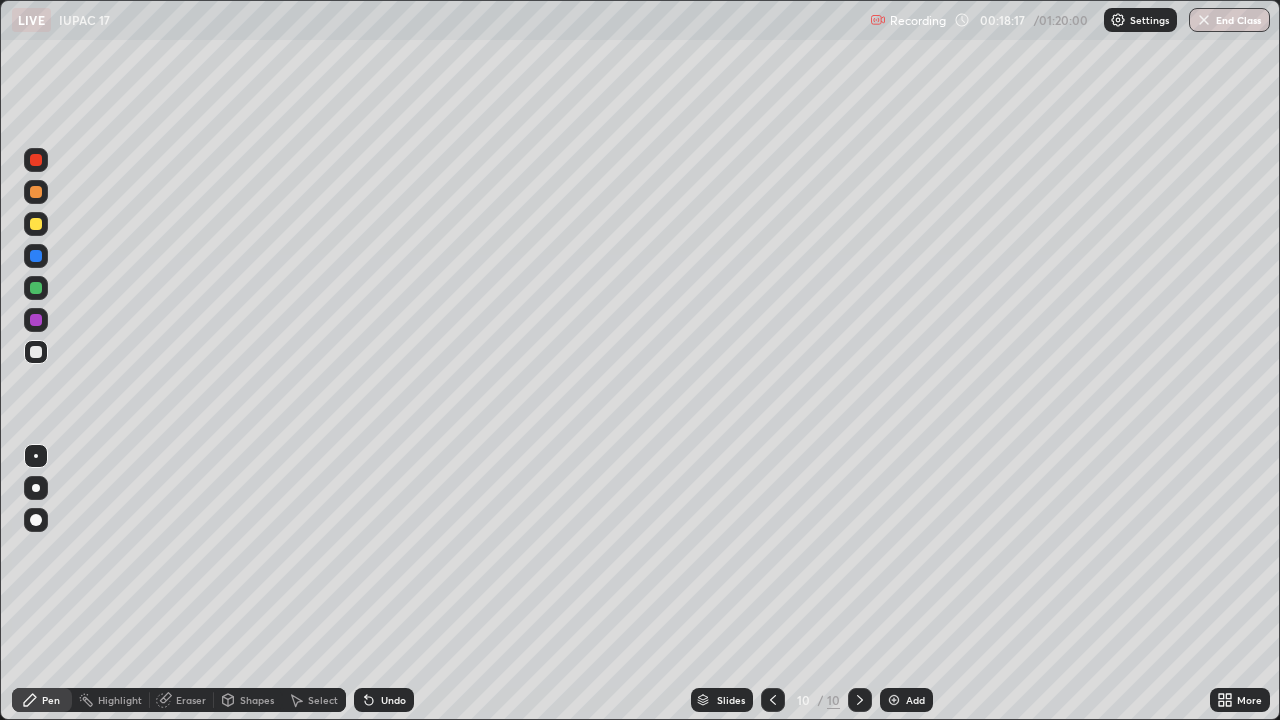 click at bounding box center (36, 224) 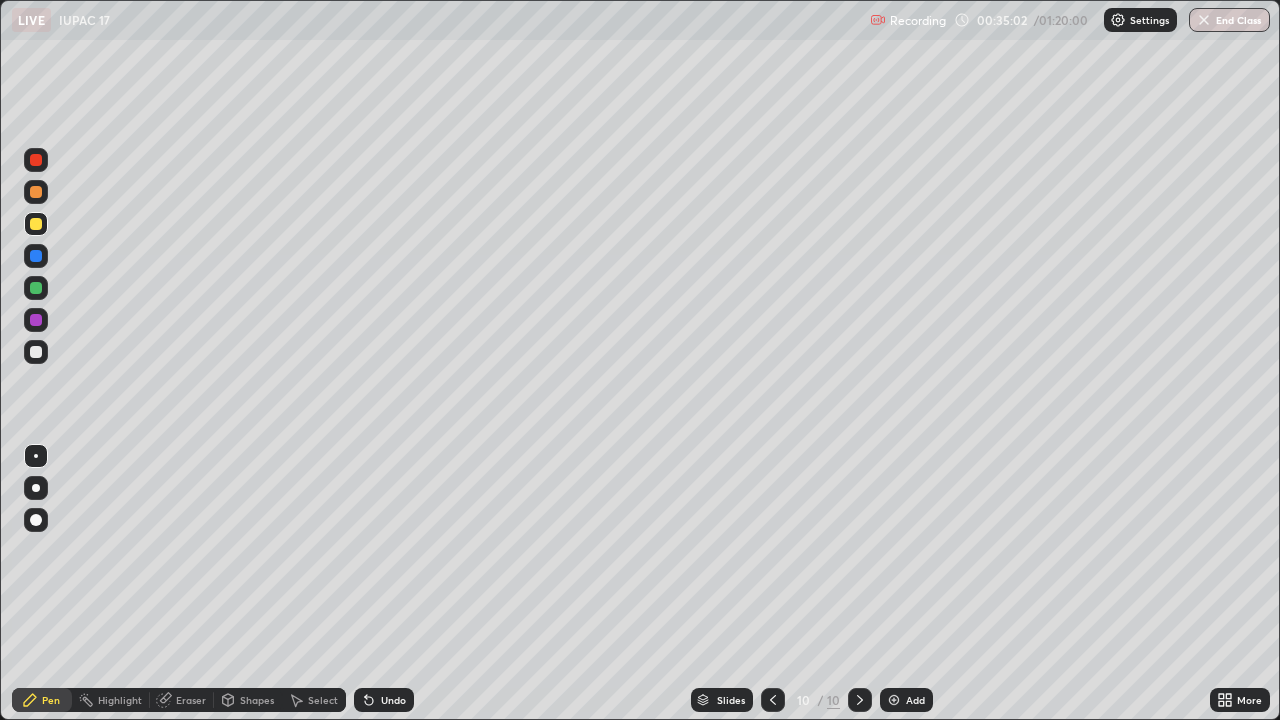 click at bounding box center (36, 224) 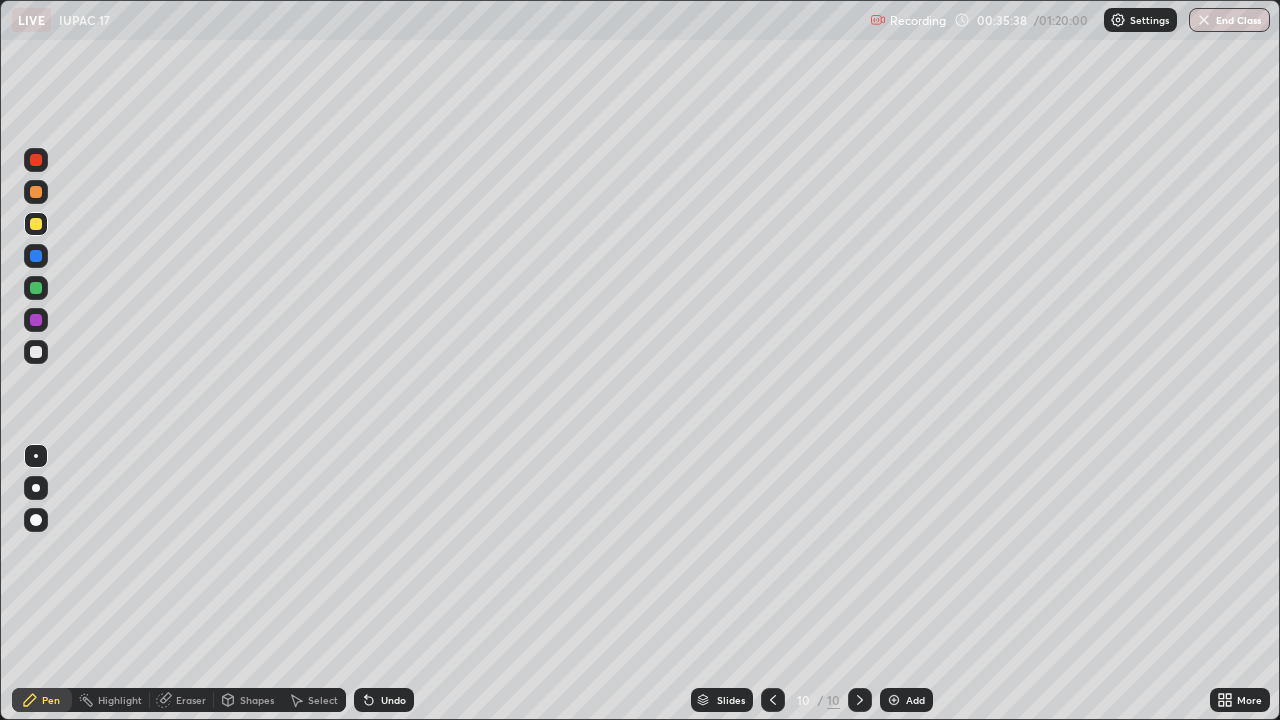 click at bounding box center [36, 352] 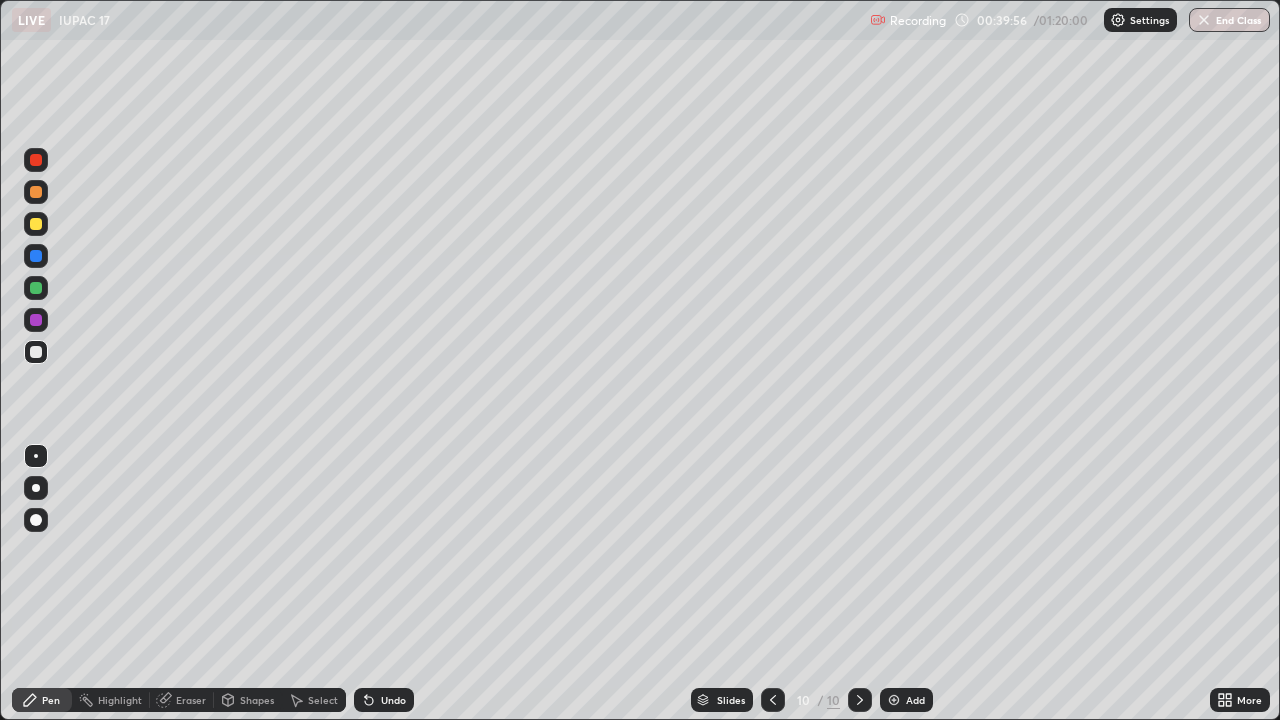 click at bounding box center [894, 700] 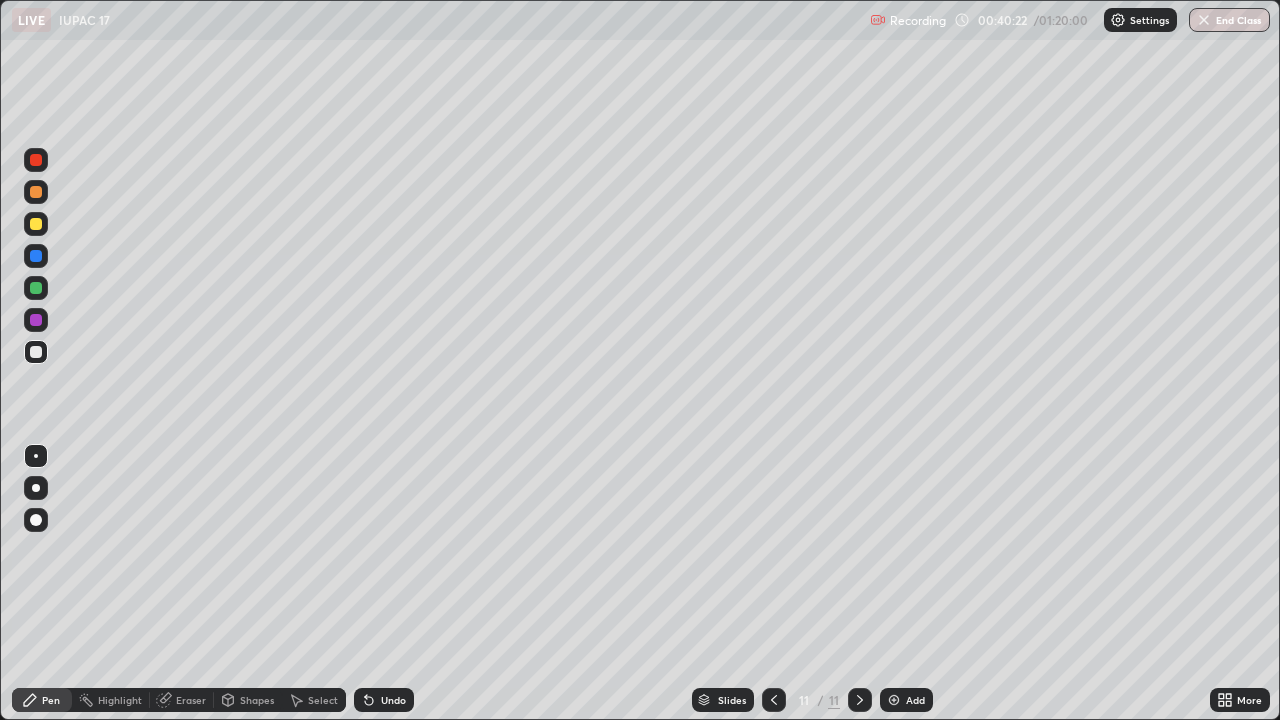 click on "Undo" at bounding box center (393, 700) 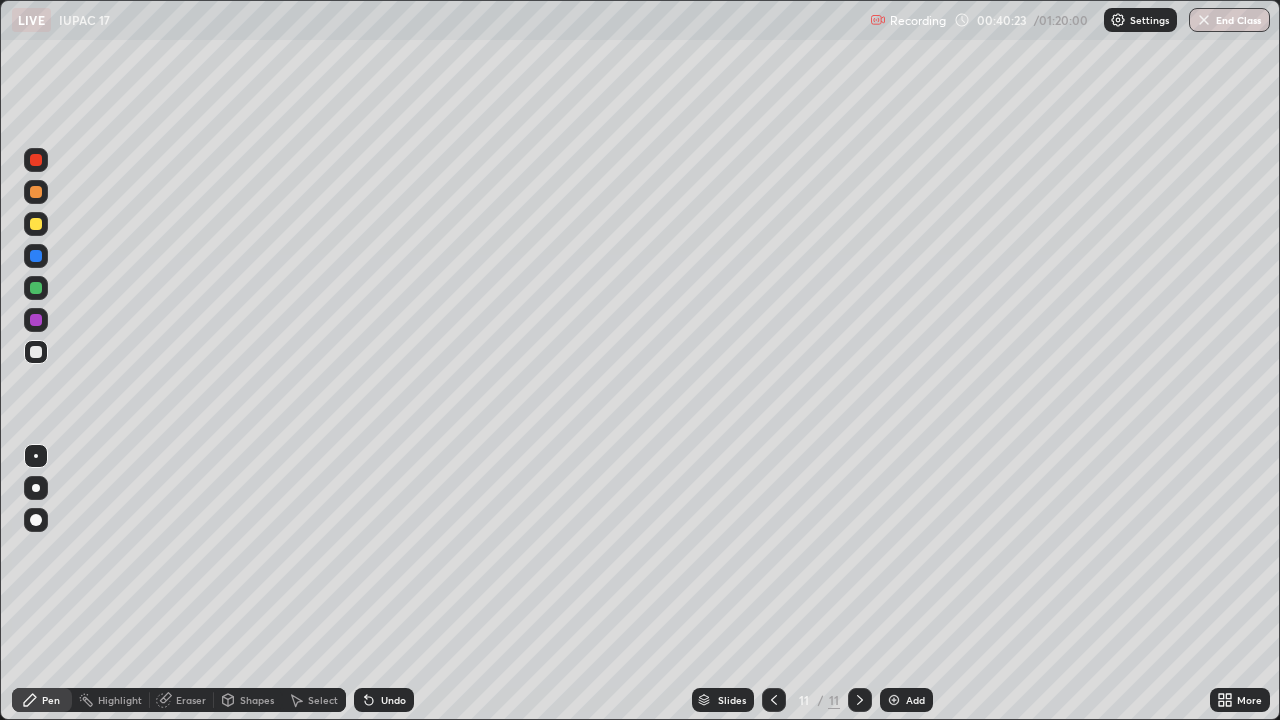 click on "Undo" at bounding box center (393, 700) 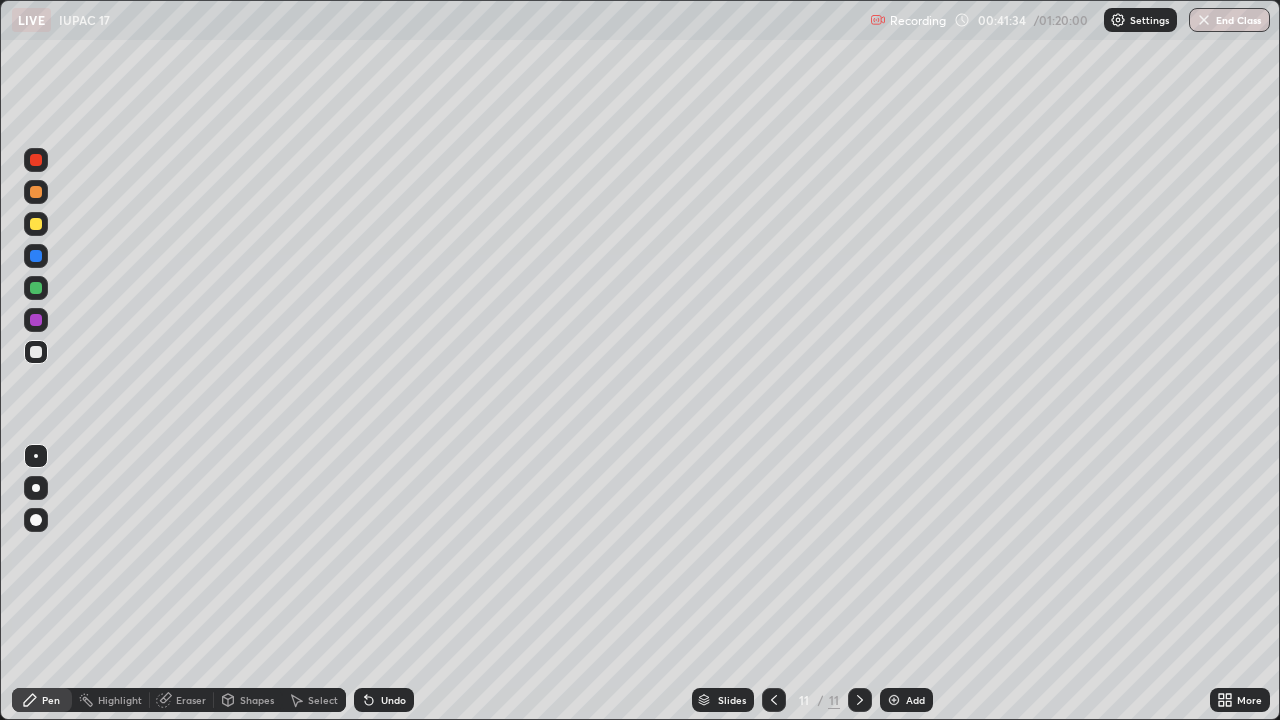 click at bounding box center [36, 224] 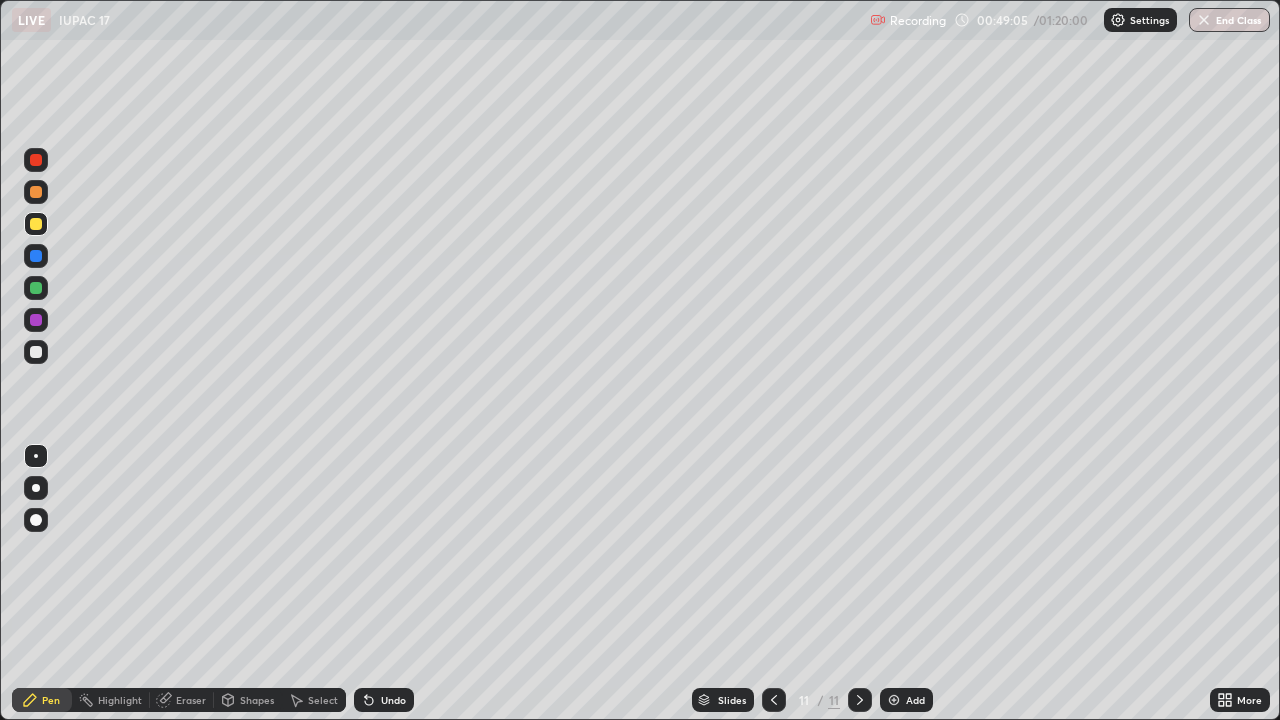 click on "Undo" at bounding box center (393, 700) 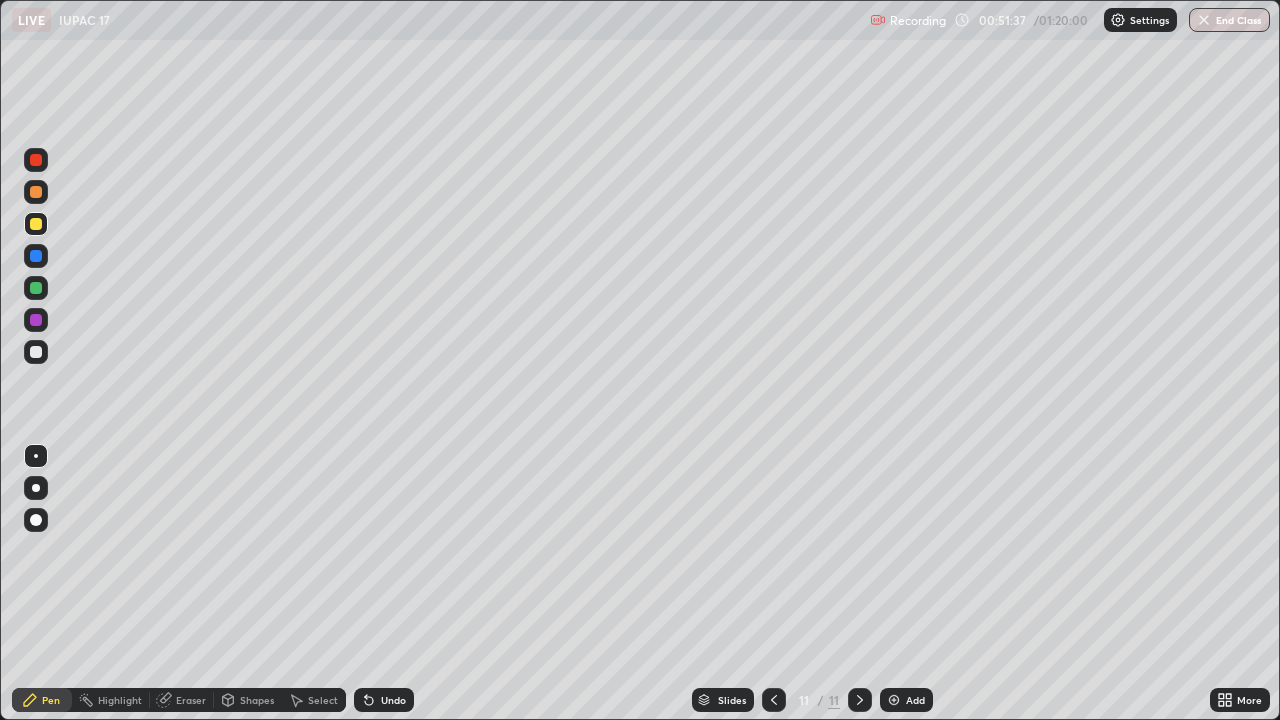 click at bounding box center (36, 224) 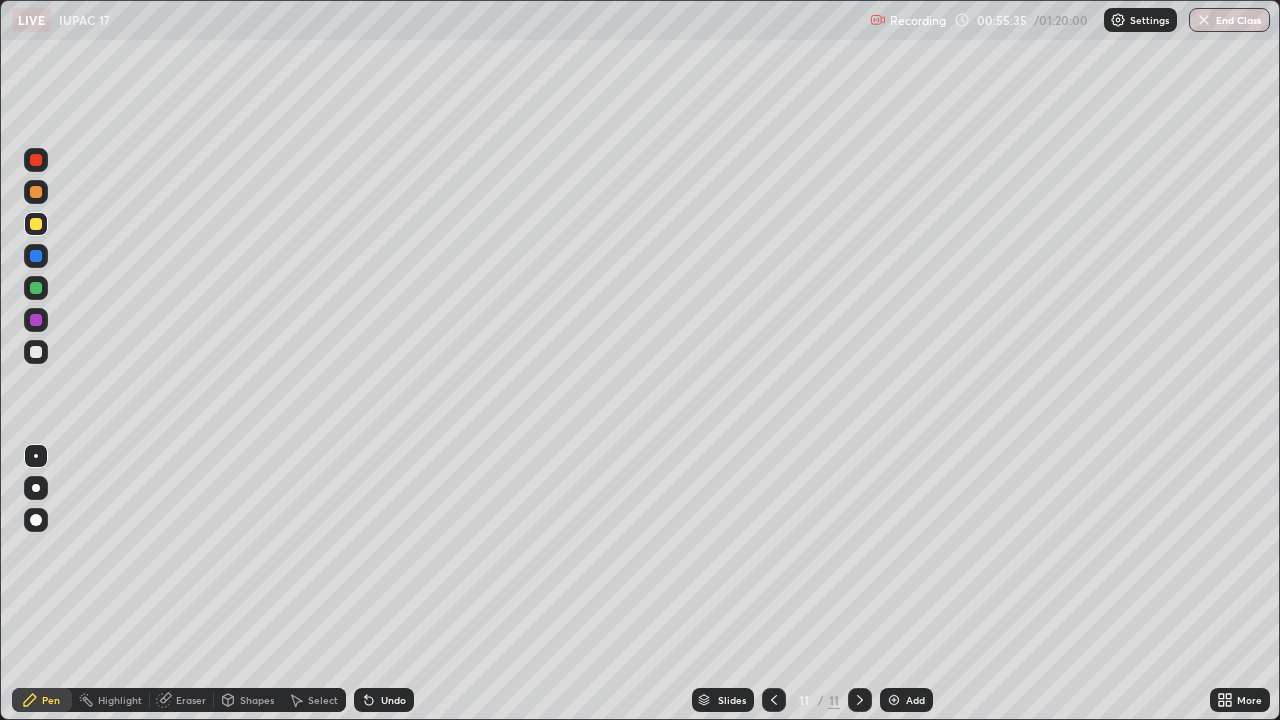 click at bounding box center [894, 700] 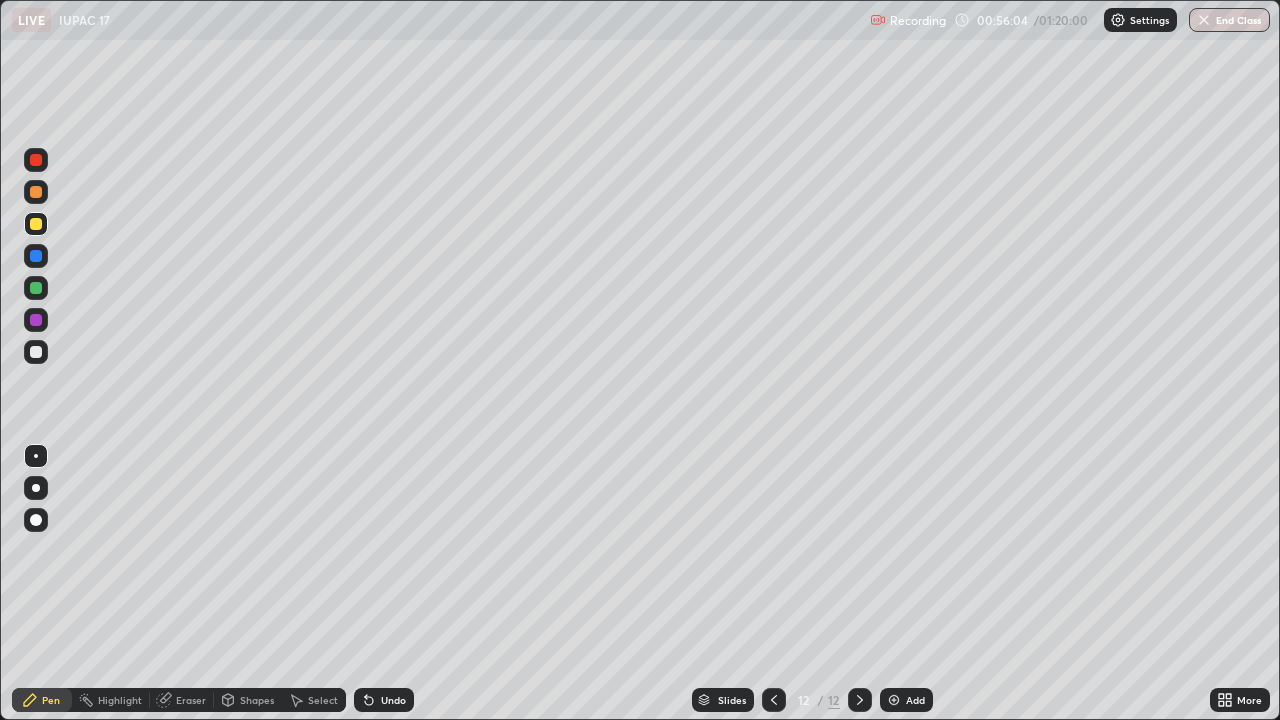 click 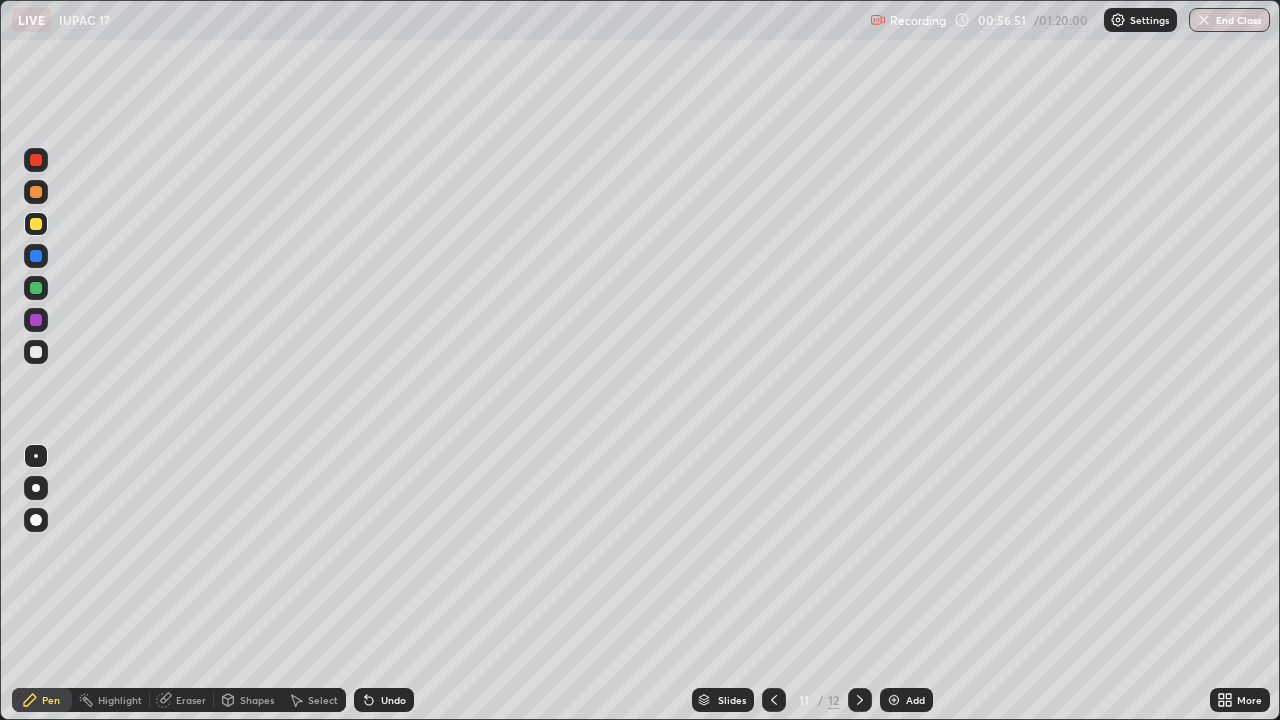 click at bounding box center [36, 352] 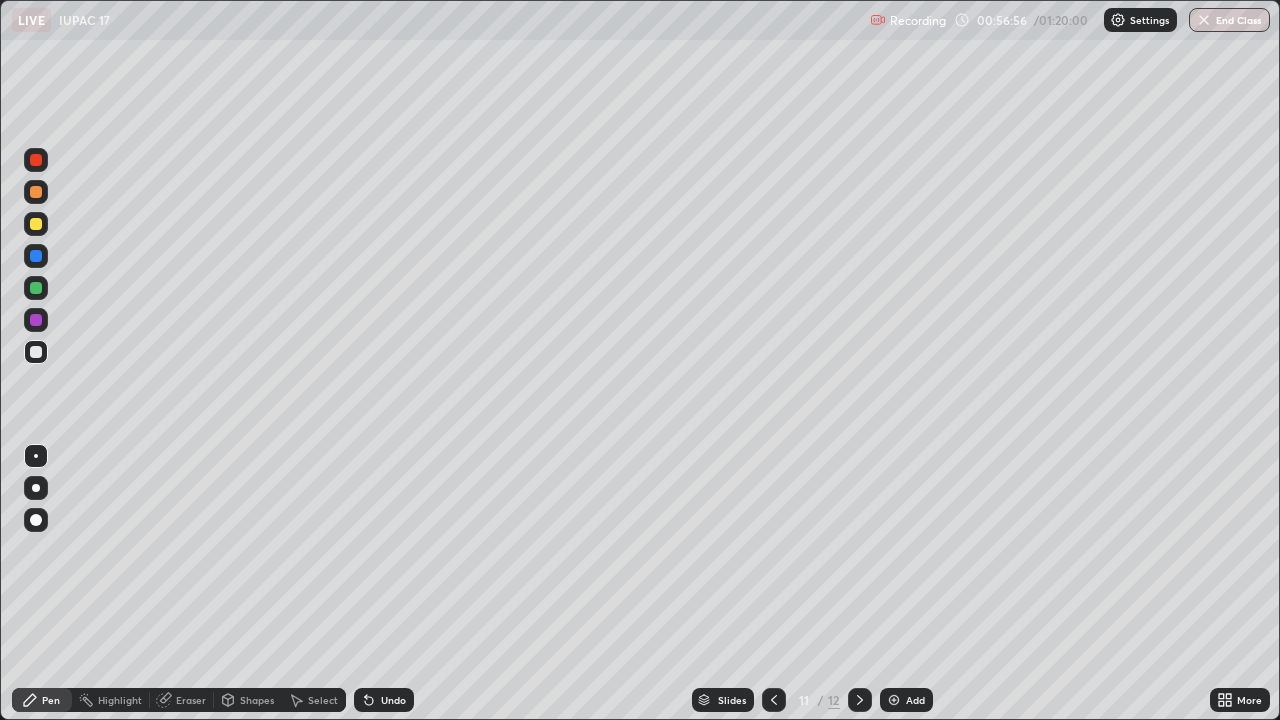 click at bounding box center (894, 700) 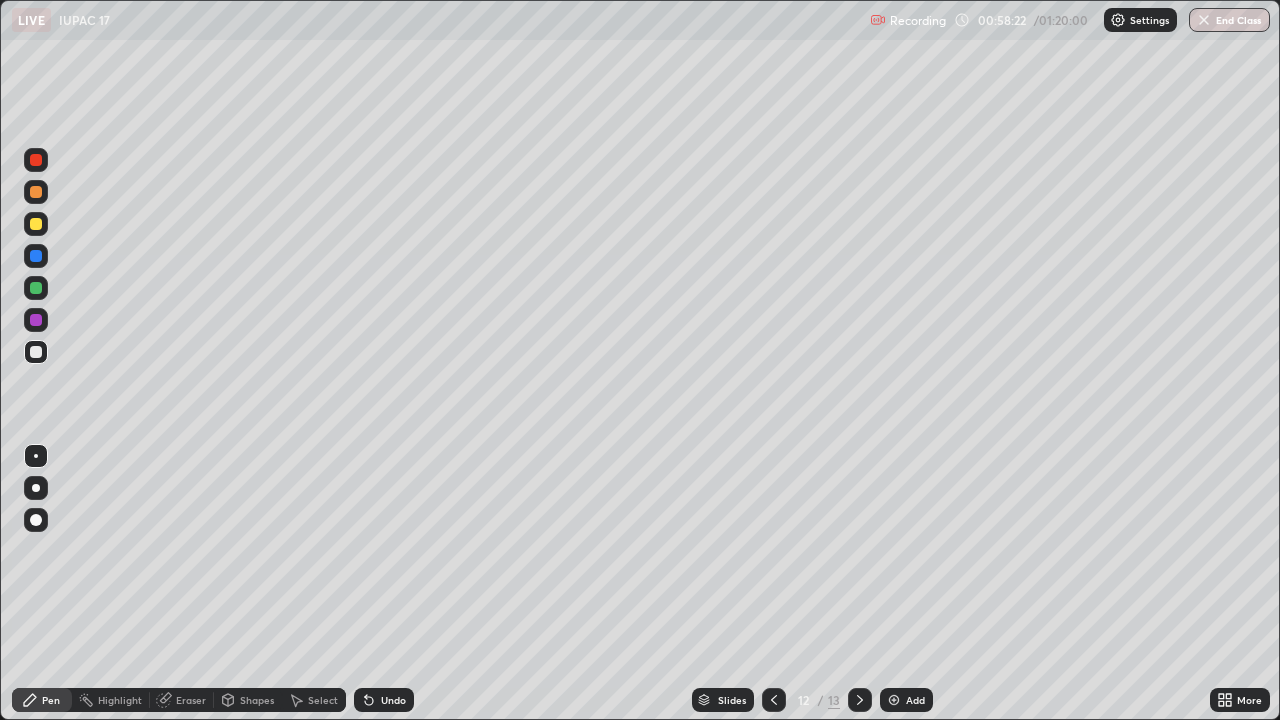 click at bounding box center (36, 224) 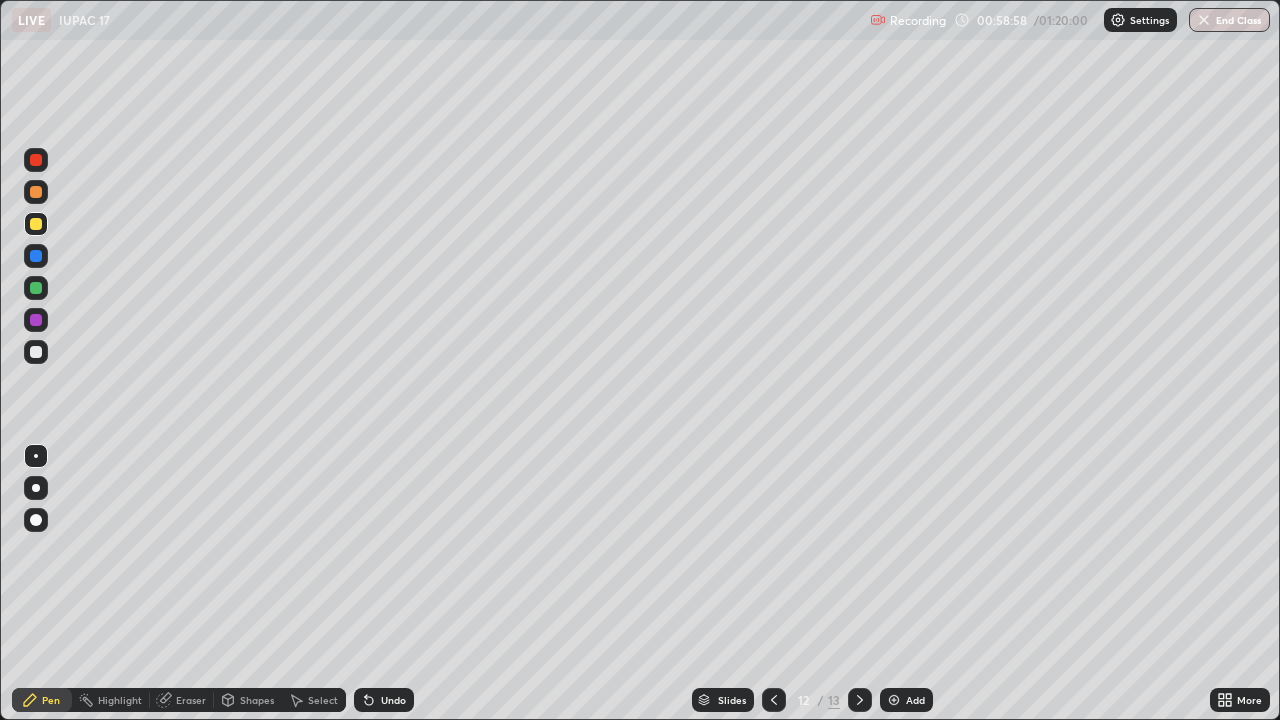 click on "Eraser" at bounding box center [191, 700] 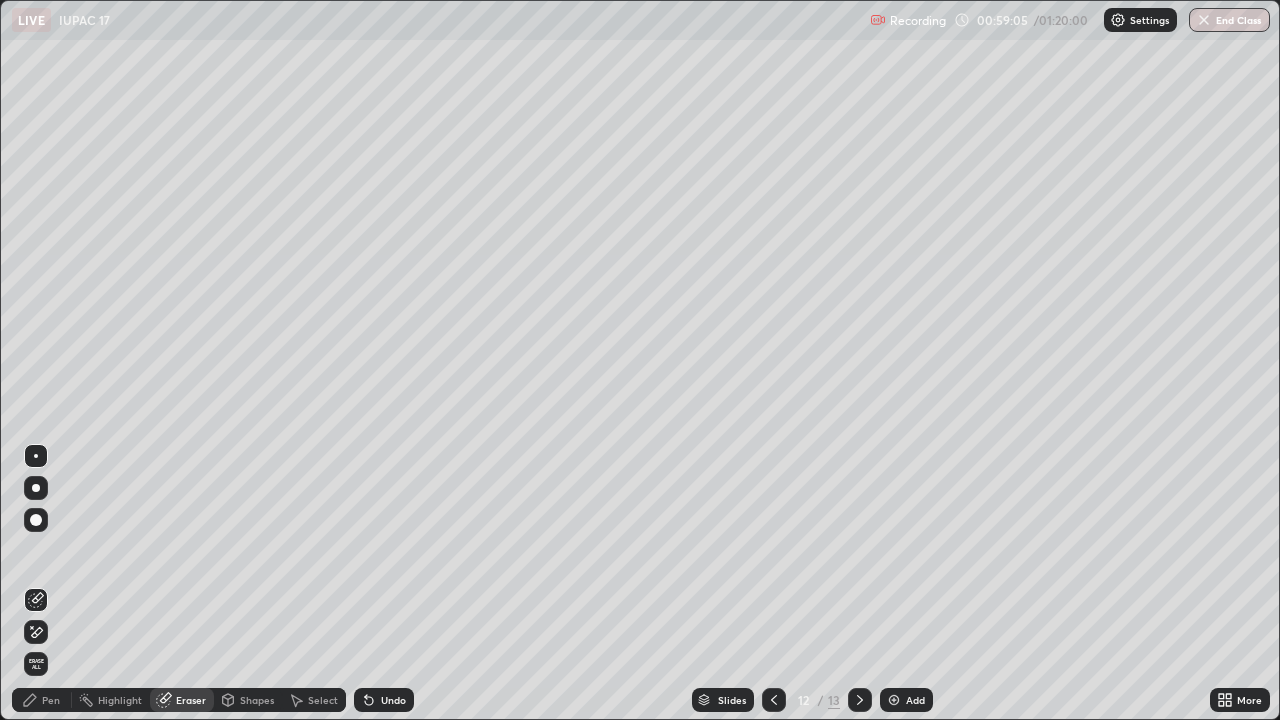 click on "Undo" at bounding box center [393, 700] 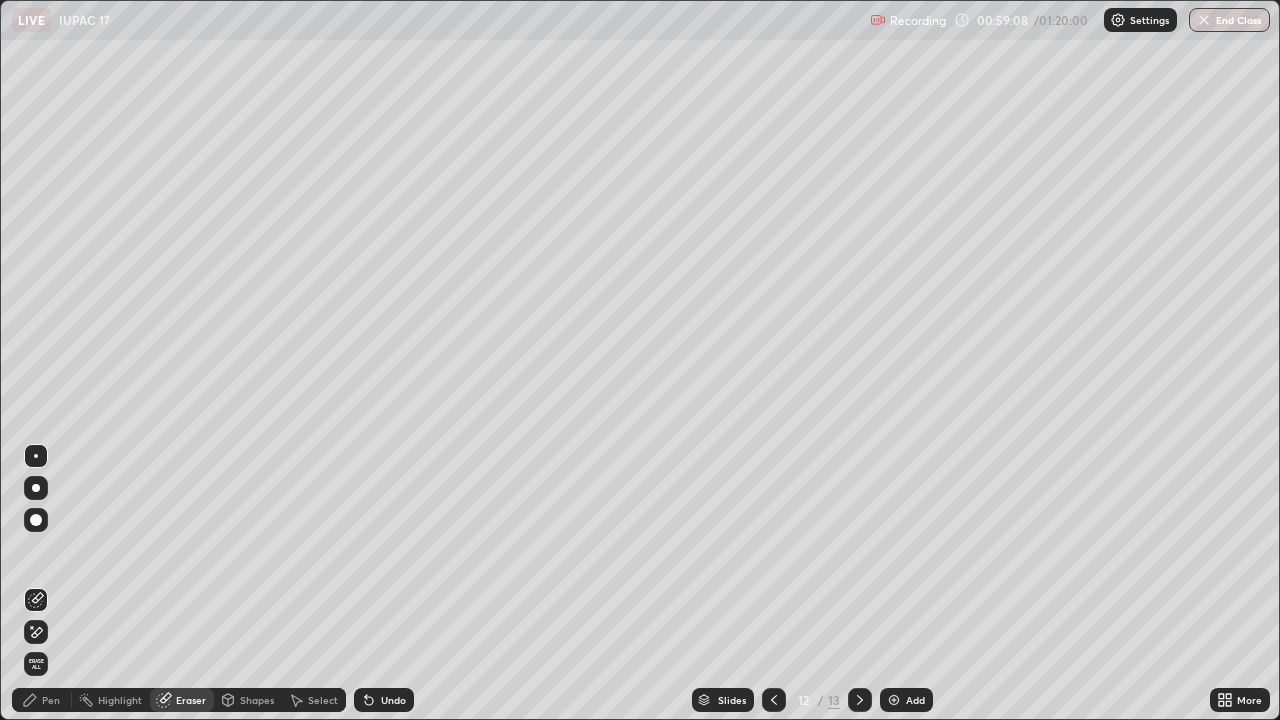 click on "Undo" at bounding box center (384, 700) 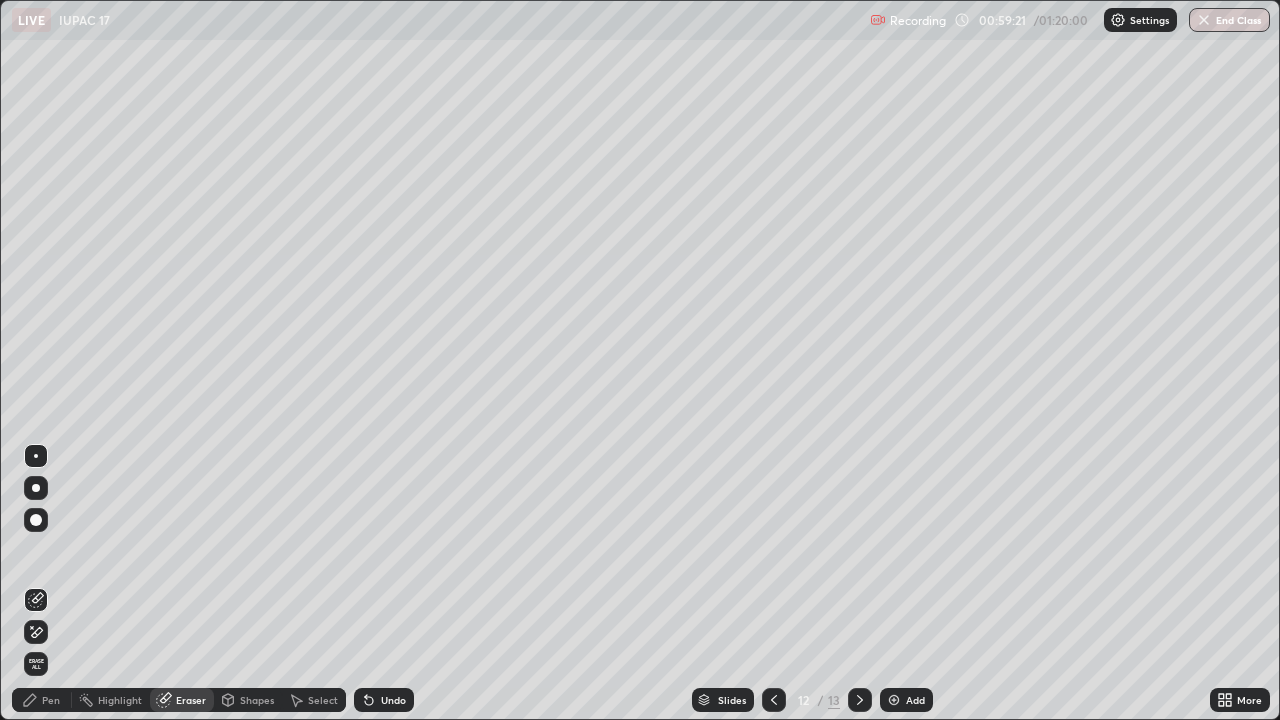 click on "Pen" at bounding box center (51, 700) 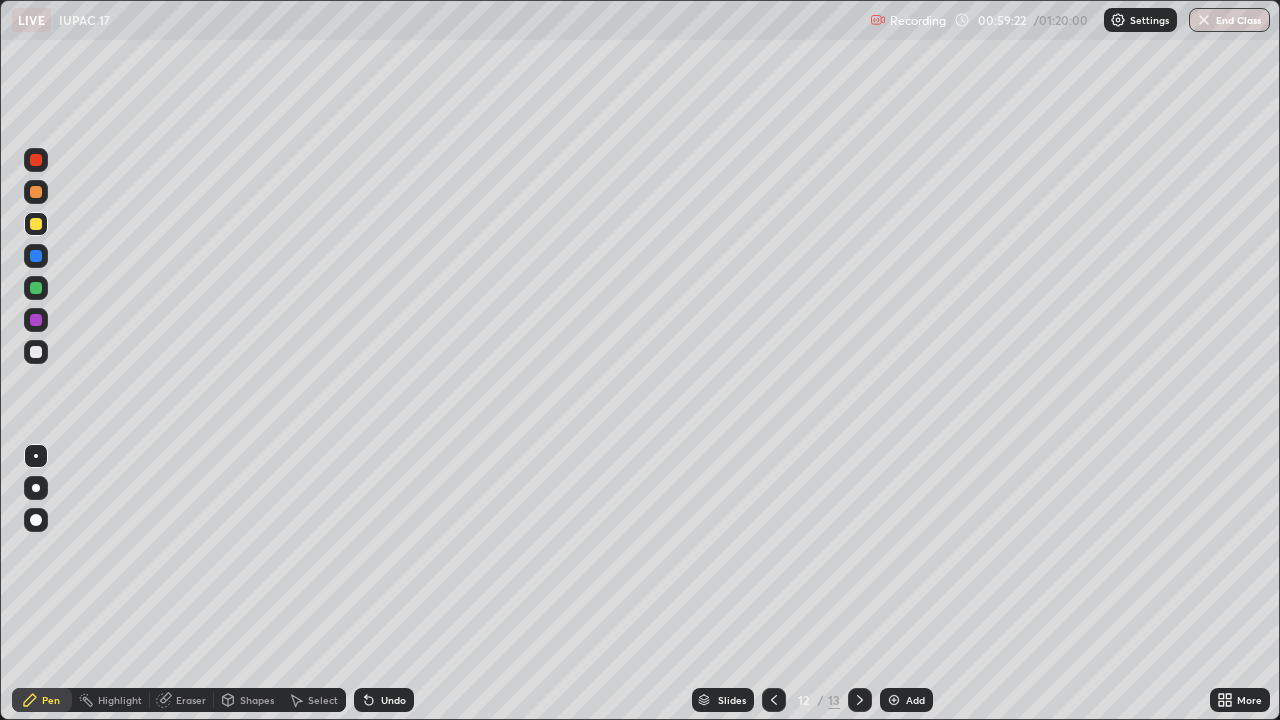 click at bounding box center [36, 224] 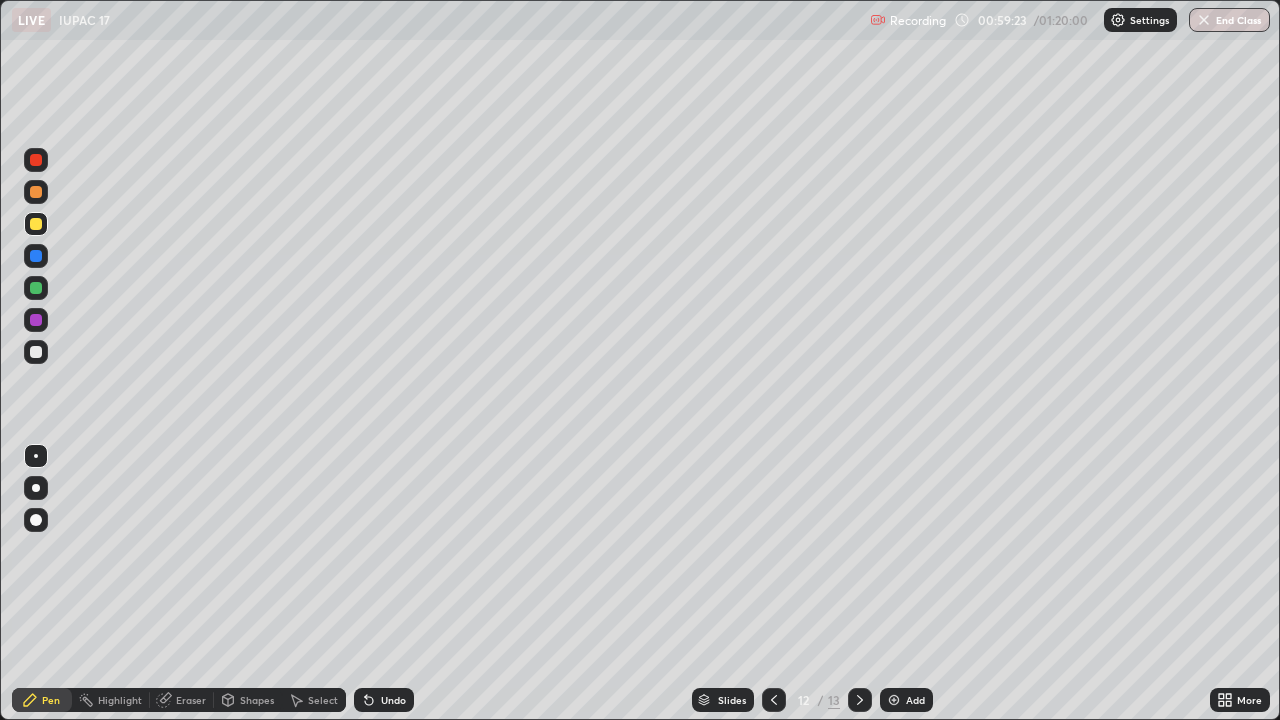click at bounding box center (36, 352) 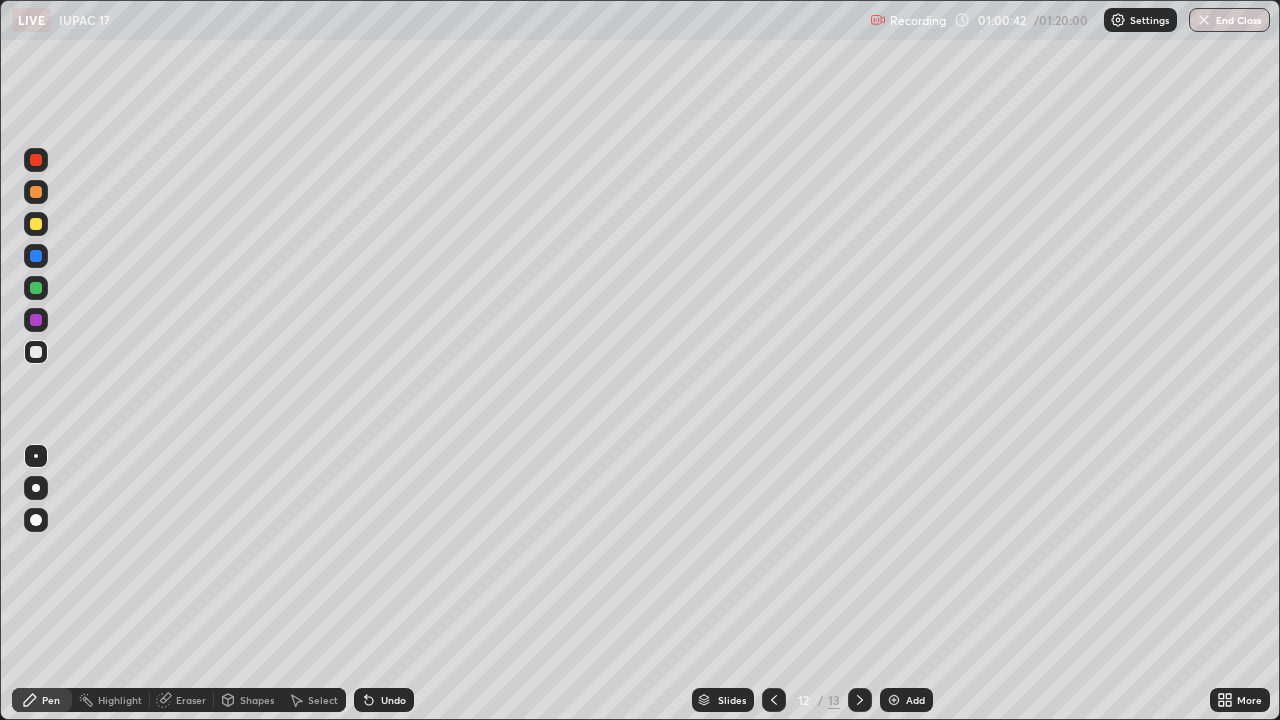 click at bounding box center [36, 224] 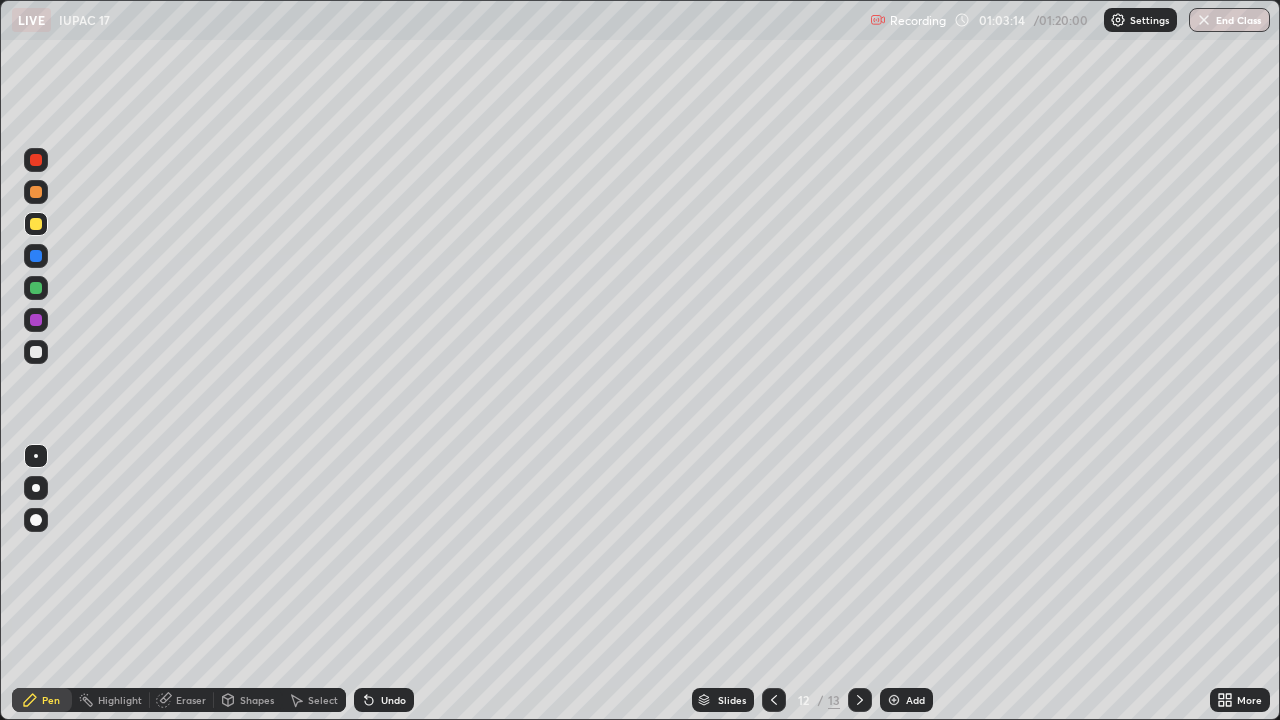 click at bounding box center (36, 224) 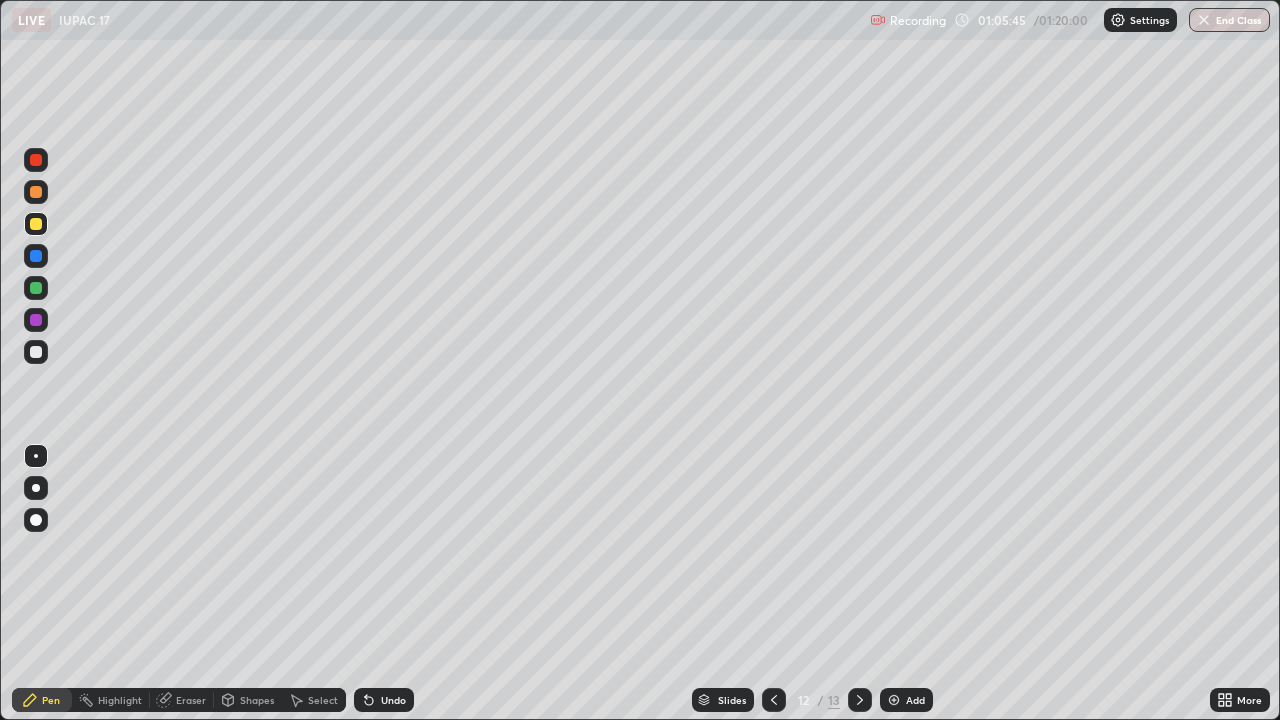 click on "Undo" at bounding box center [393, 700] 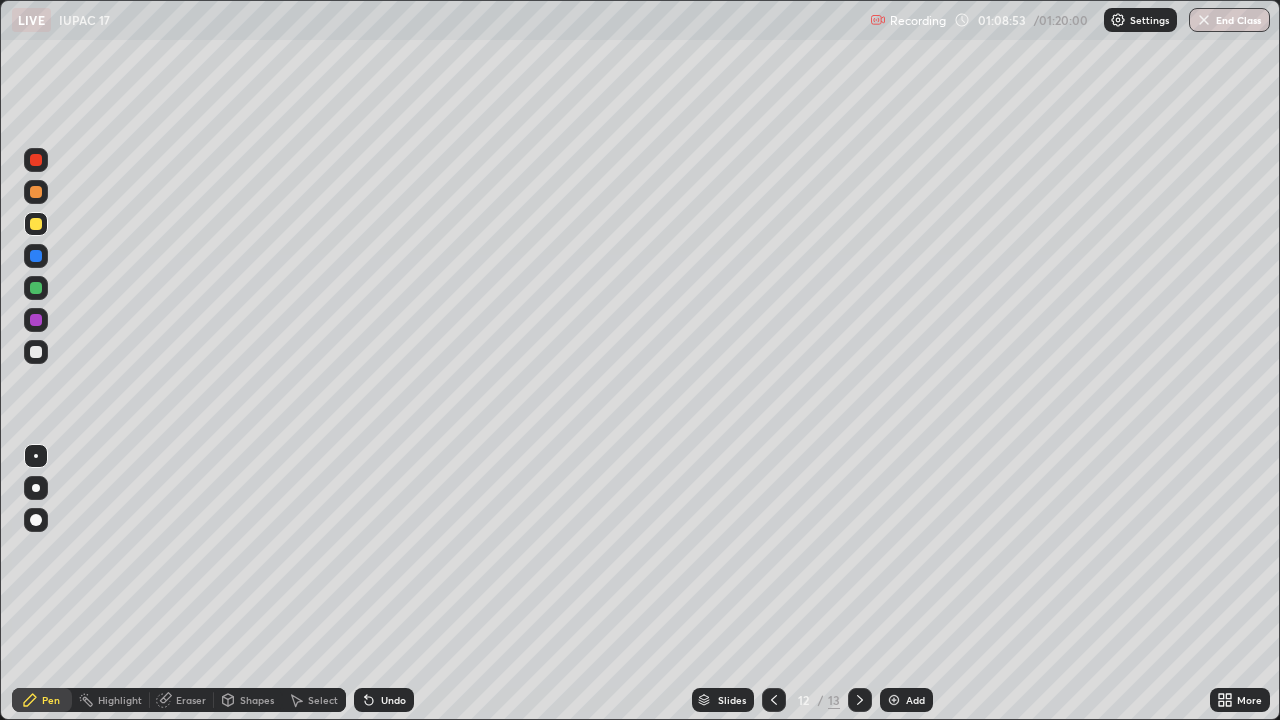 click on "Add" at bounding box center (906, 700) 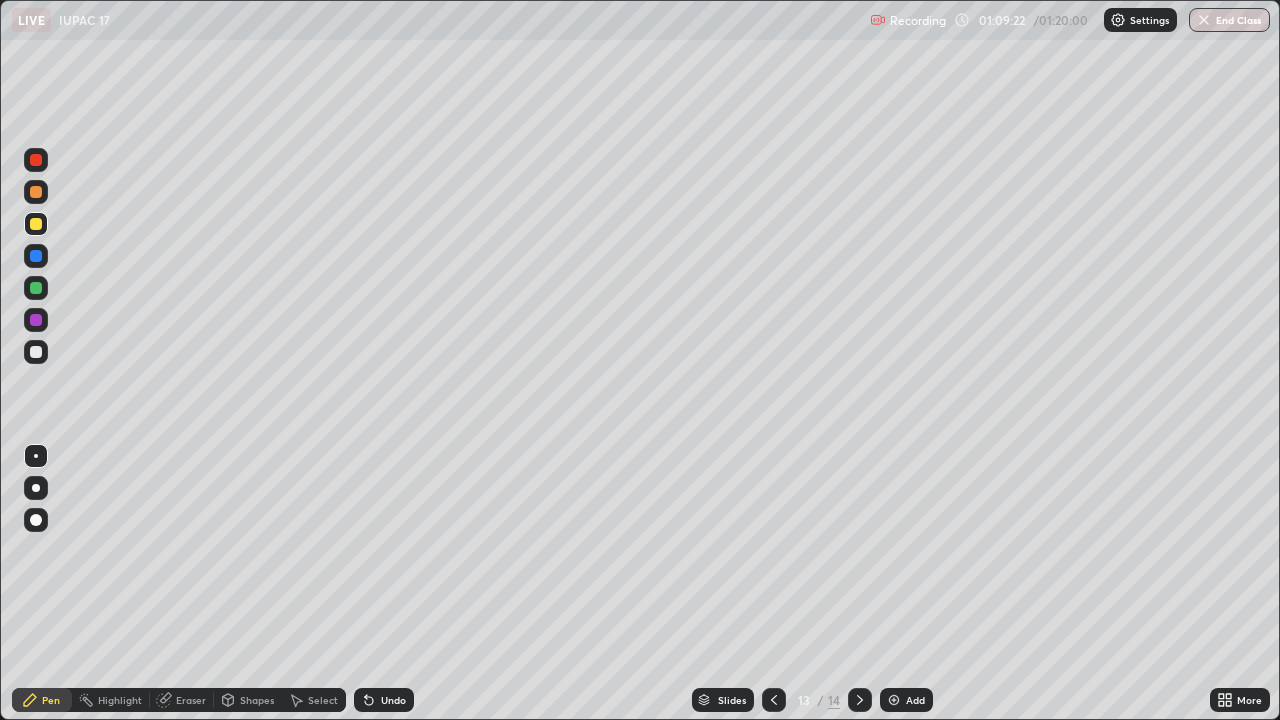 click 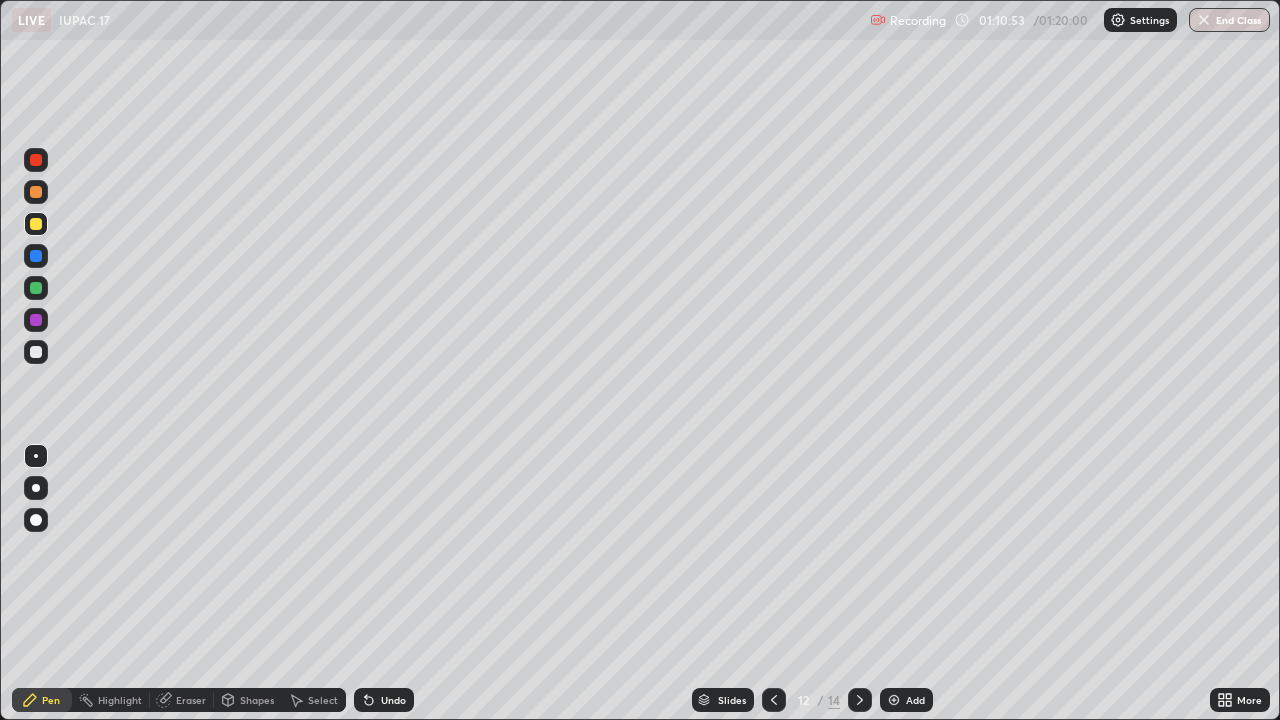 click on "Add" at bounding box center [915, 700] 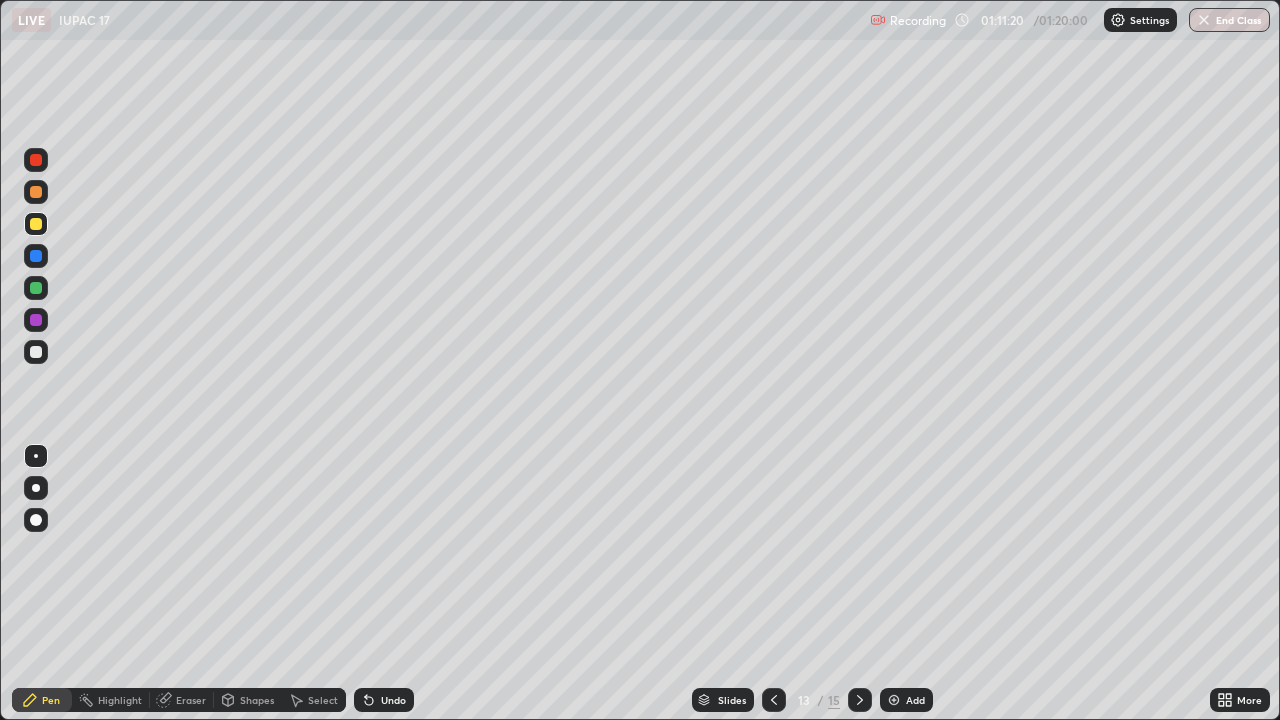 click at bounding box center [774, 700] 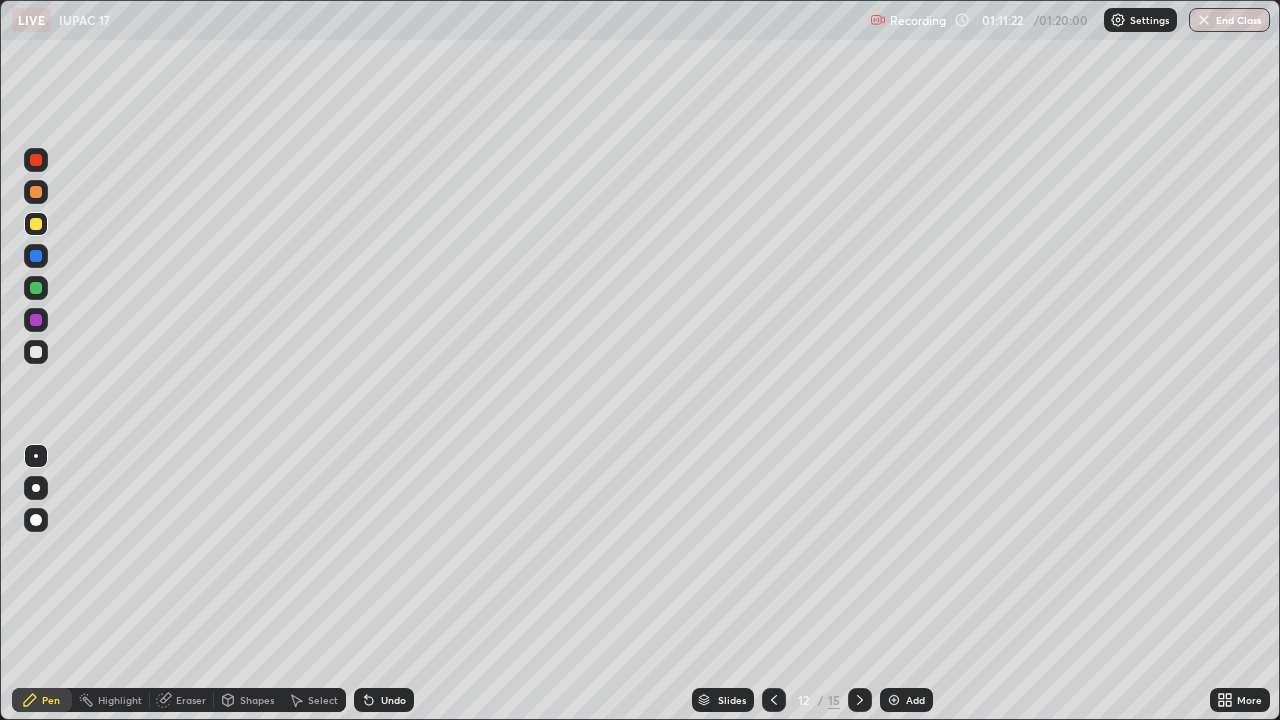 click 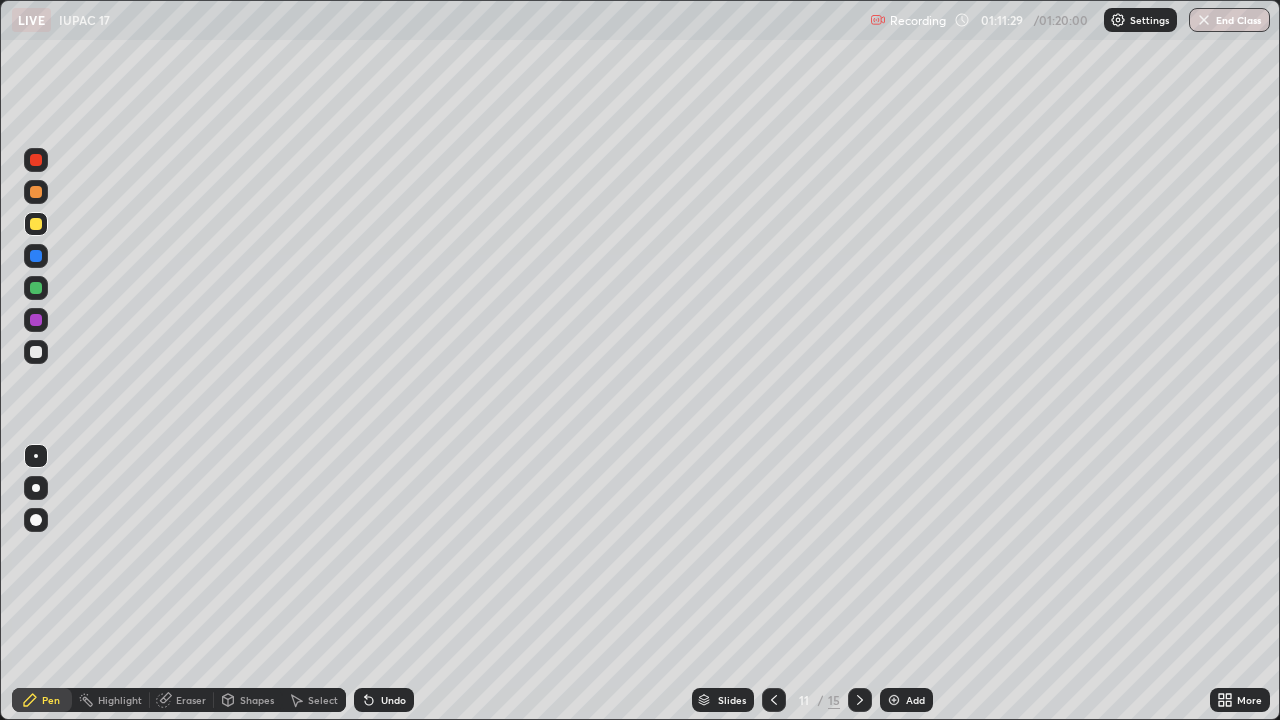 click 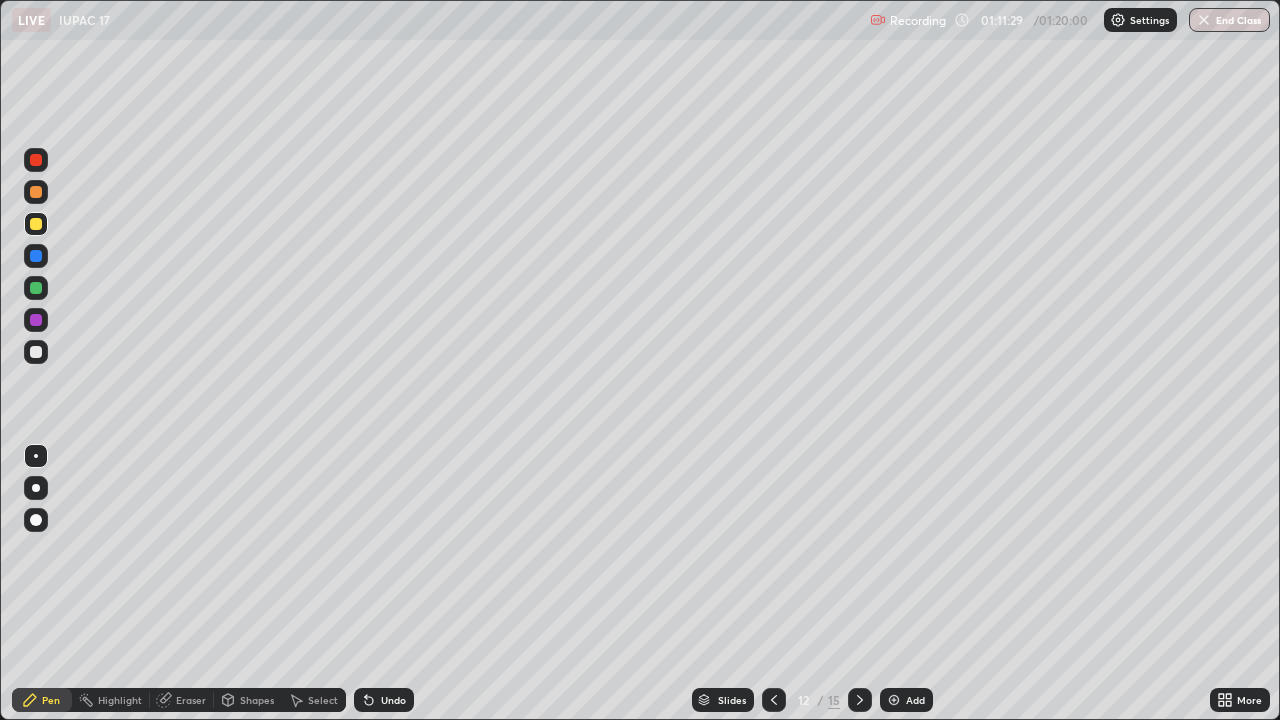 click 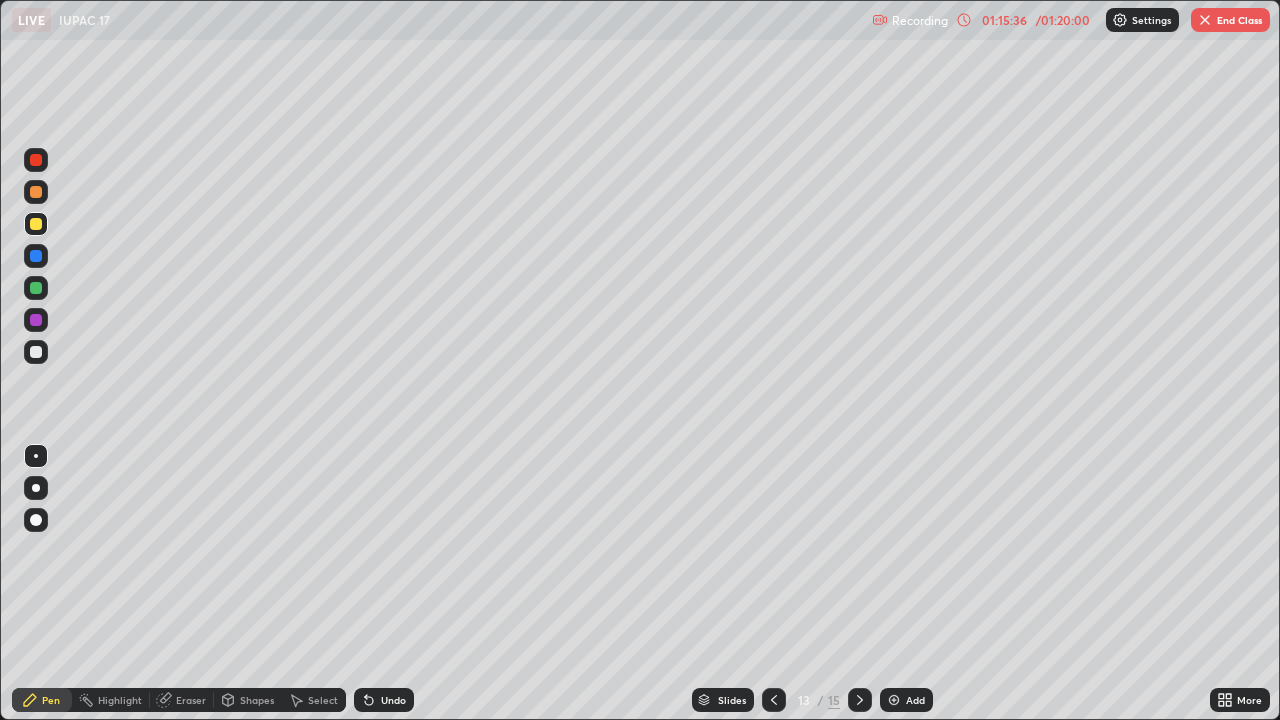 click on "End Class" at bounding box center (1230, 20) 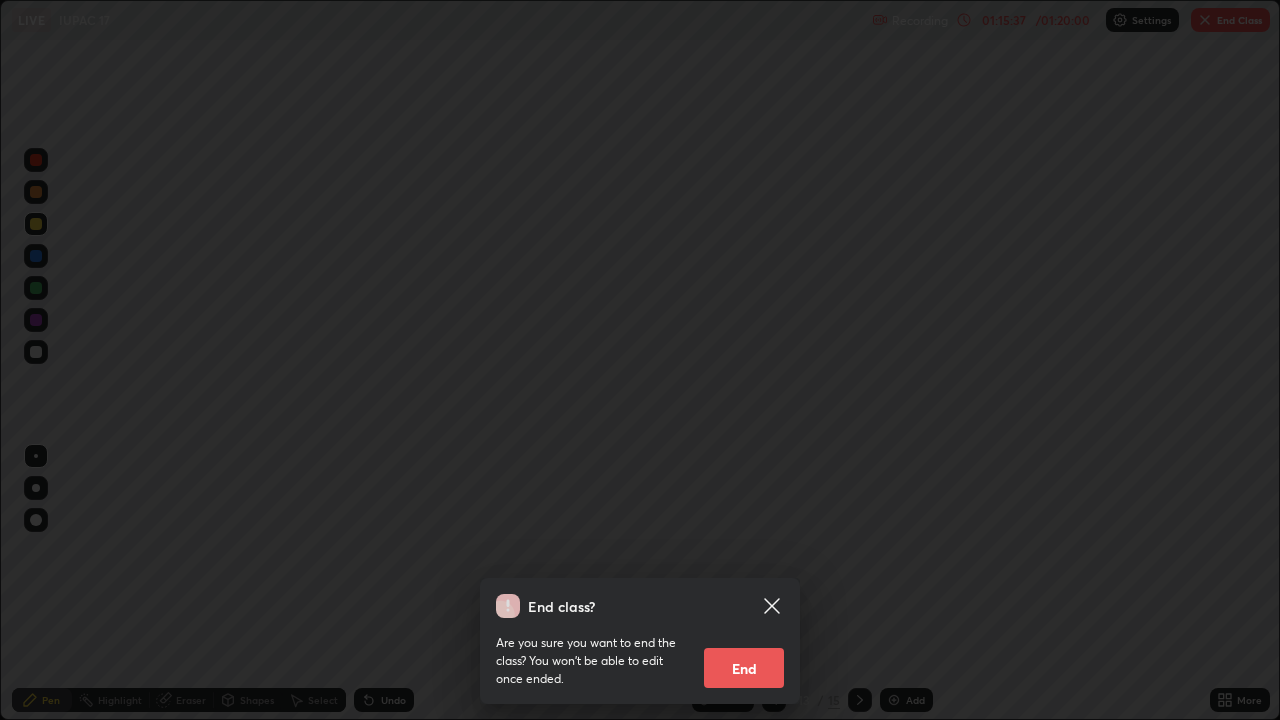 click on "End" at bounding box center (744, 668) 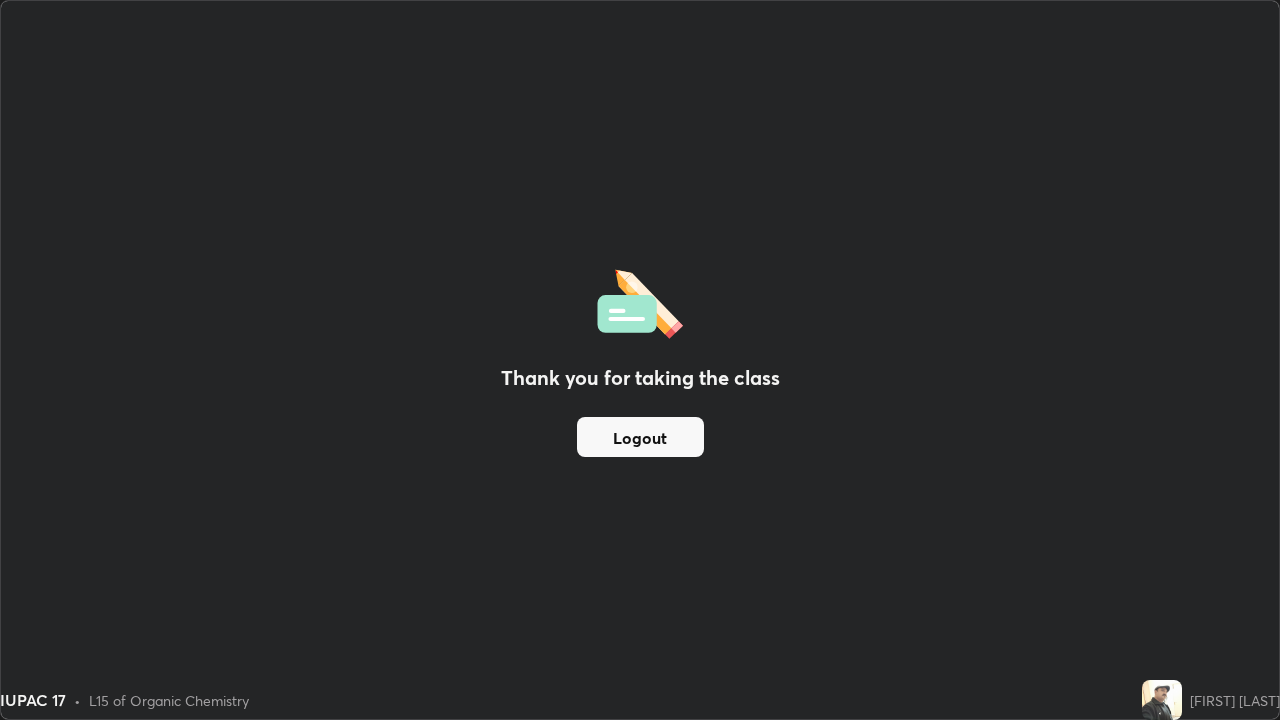 click on "Logout" at bounding box center (640, 437) 